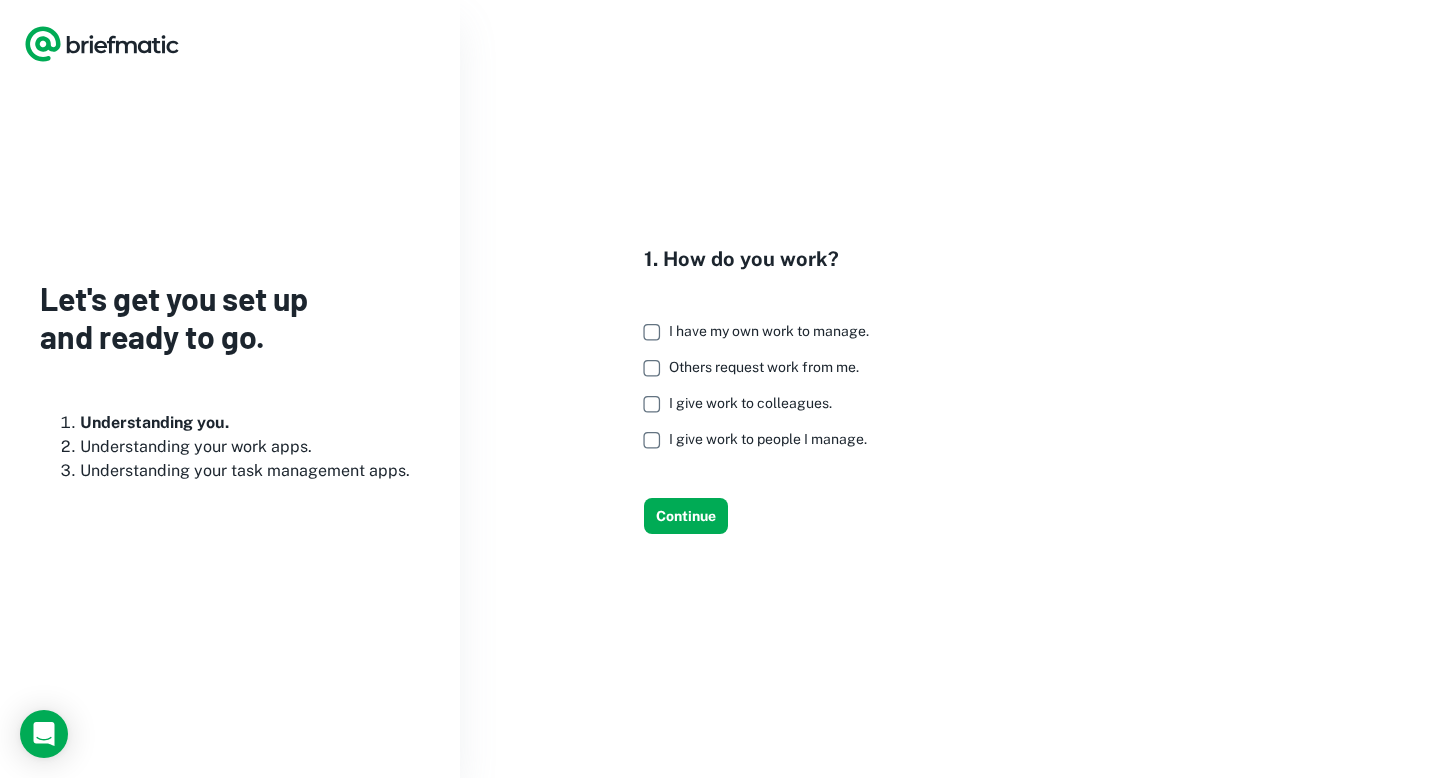 scroll, scrollTop: 0, scrollLeft: 0, axis: both 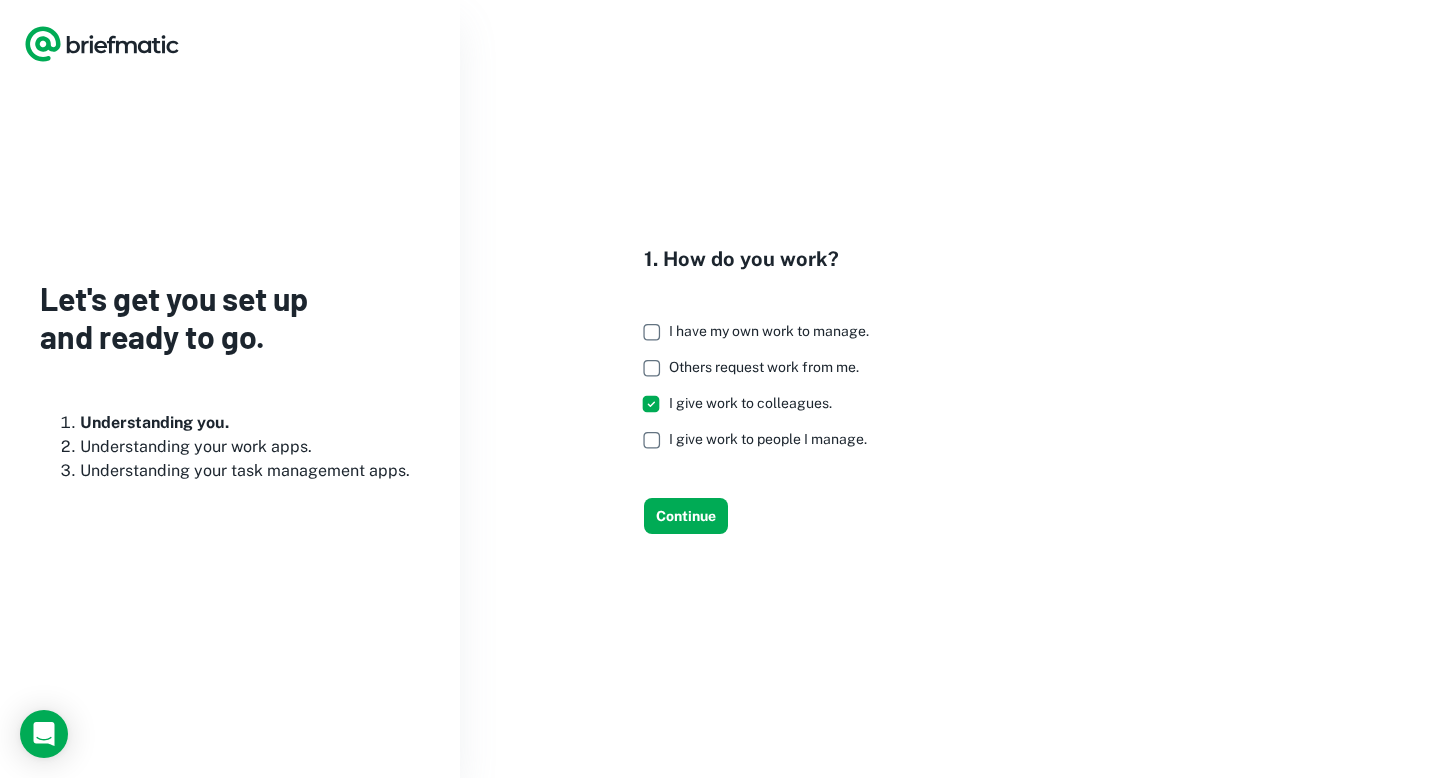 click on "Others request work from me." at bounding box center [751, 368] 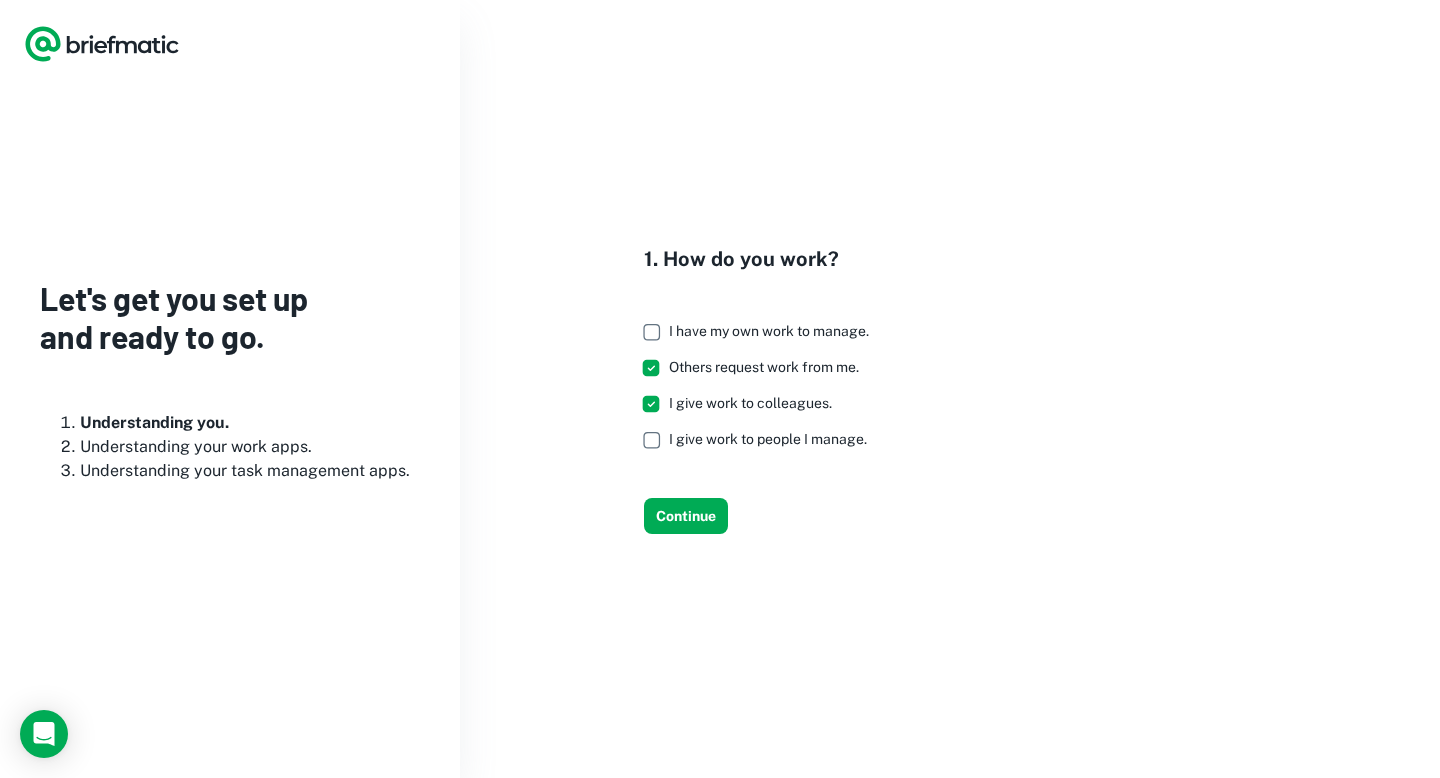 click on "I have my own work to manage." at bounding box center (769, 331) 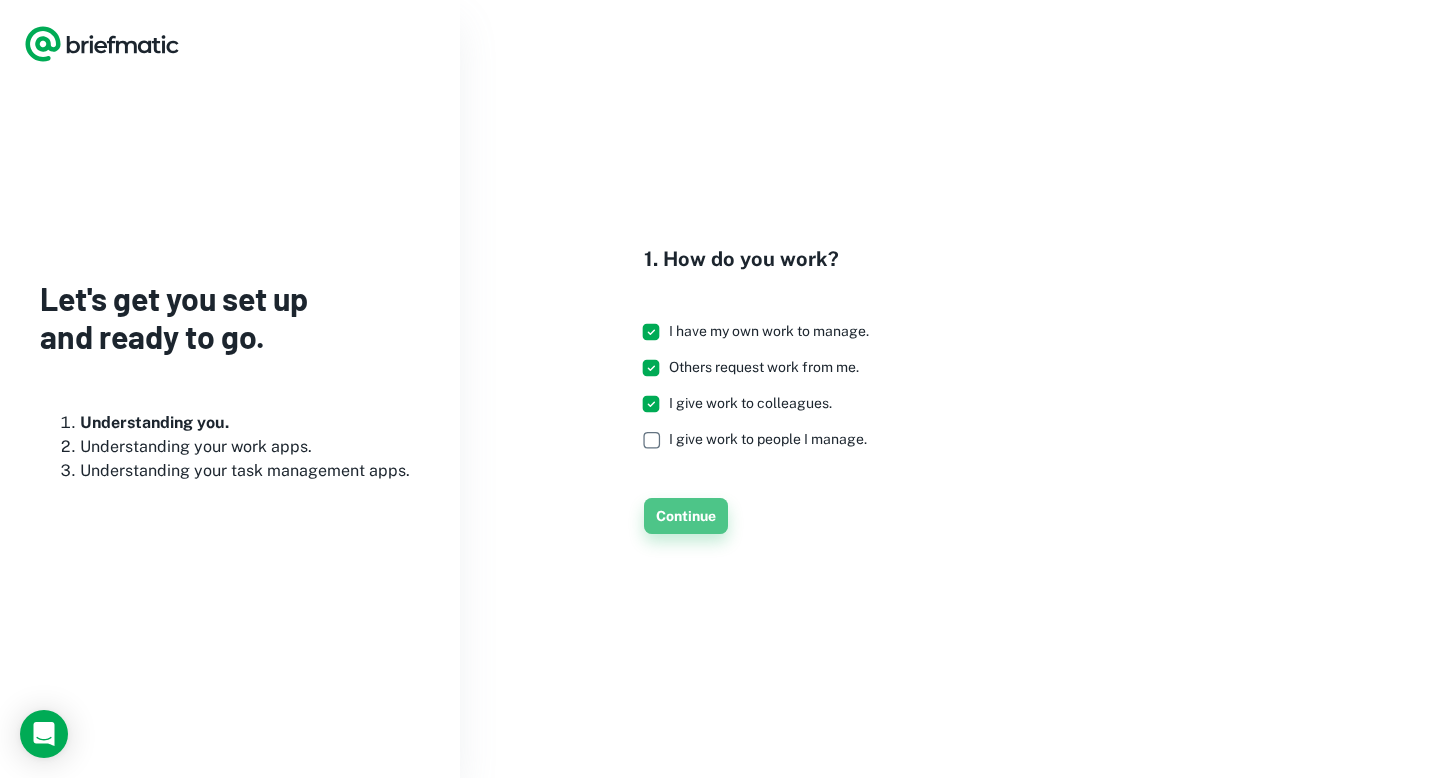 click on "Continue" at bounding box center [686, 516] 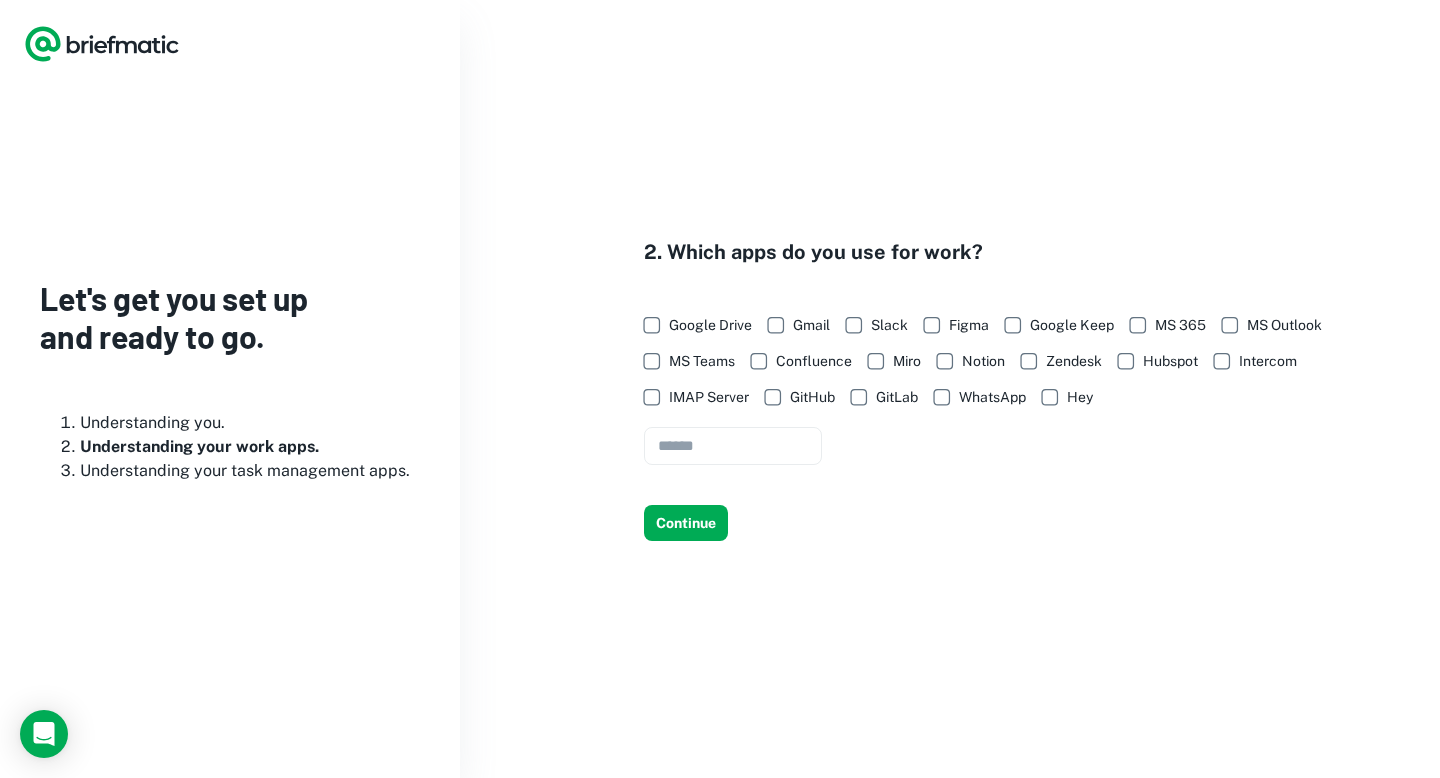 click on "Google Drive" at bounding box center (710, 325) 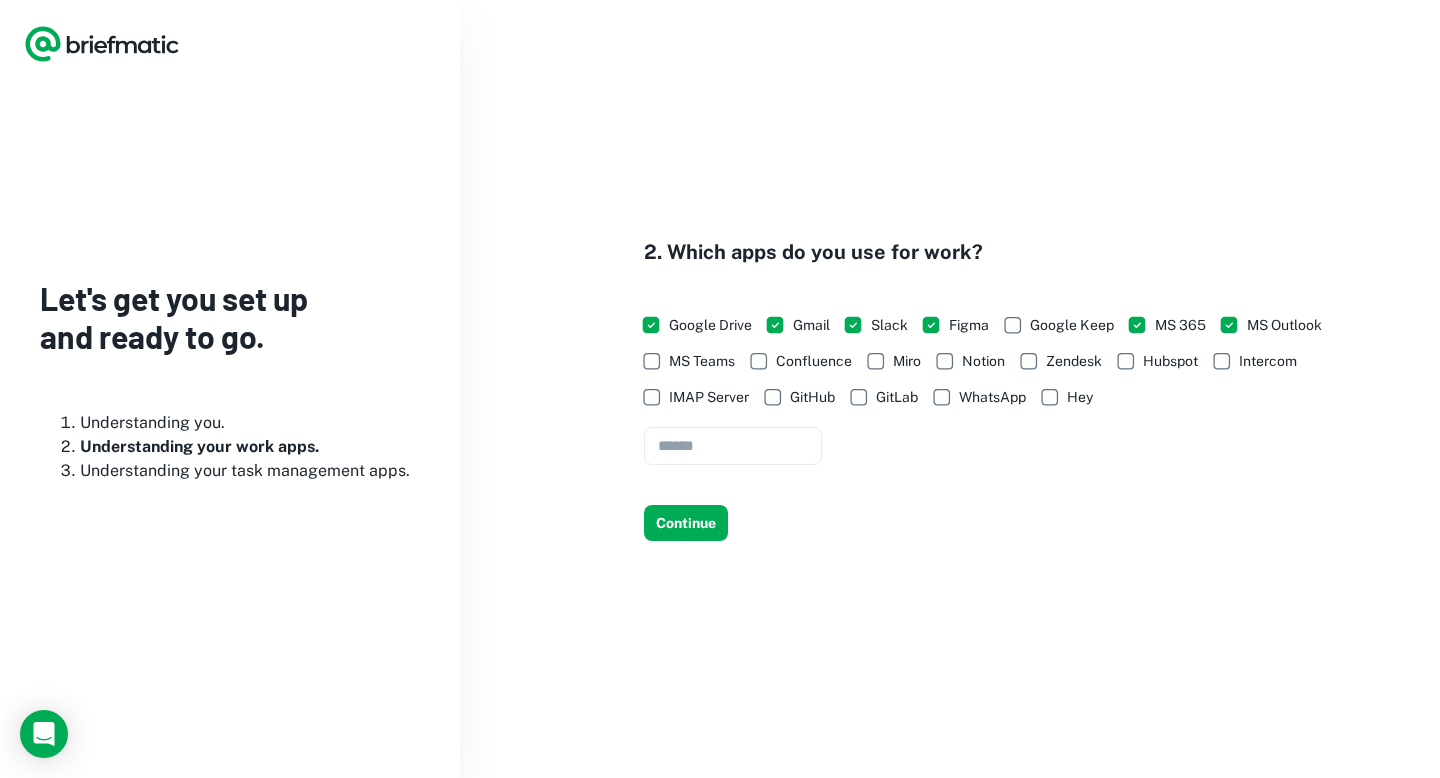 click on "MS Teams" at bounding box center [684, 361] 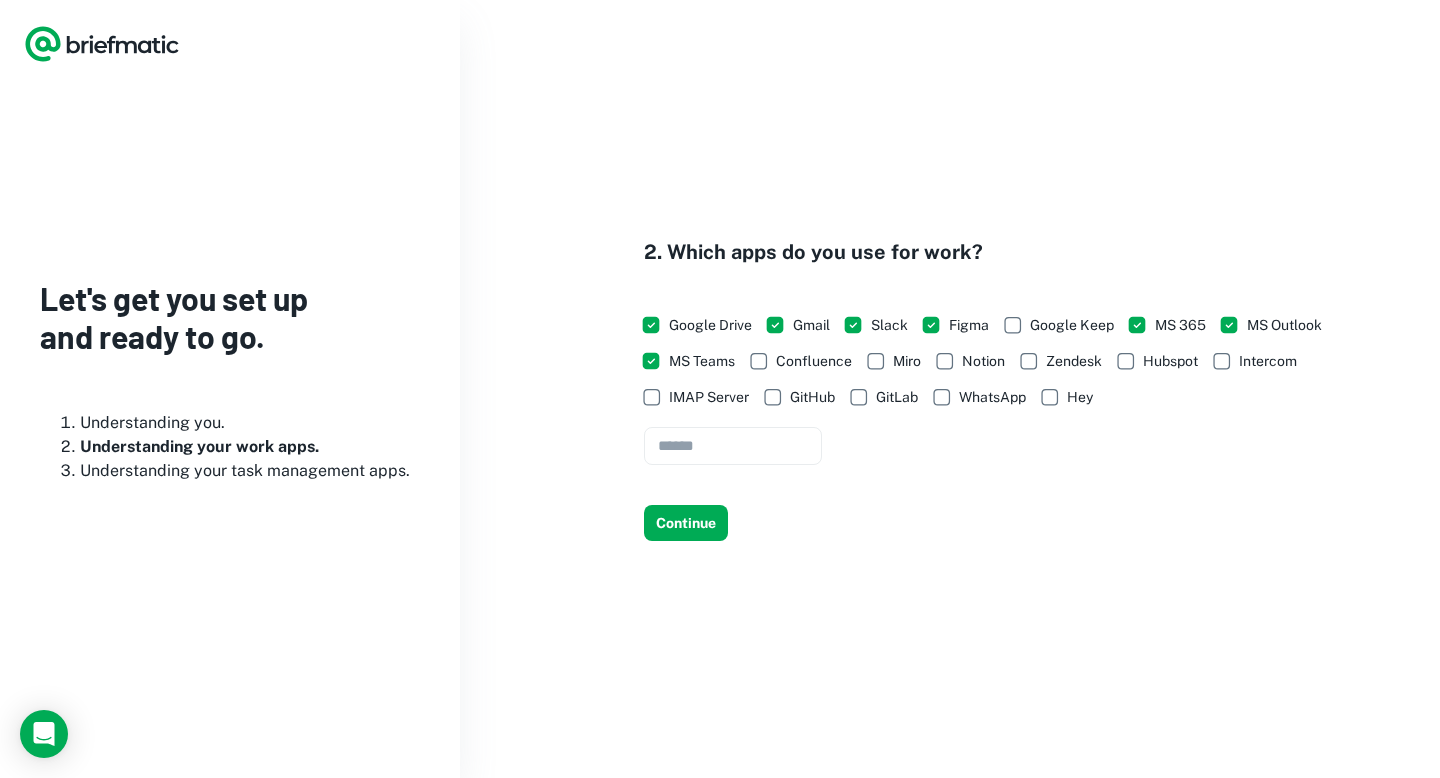 click on "Confluence" at bounding box center [796, 361] 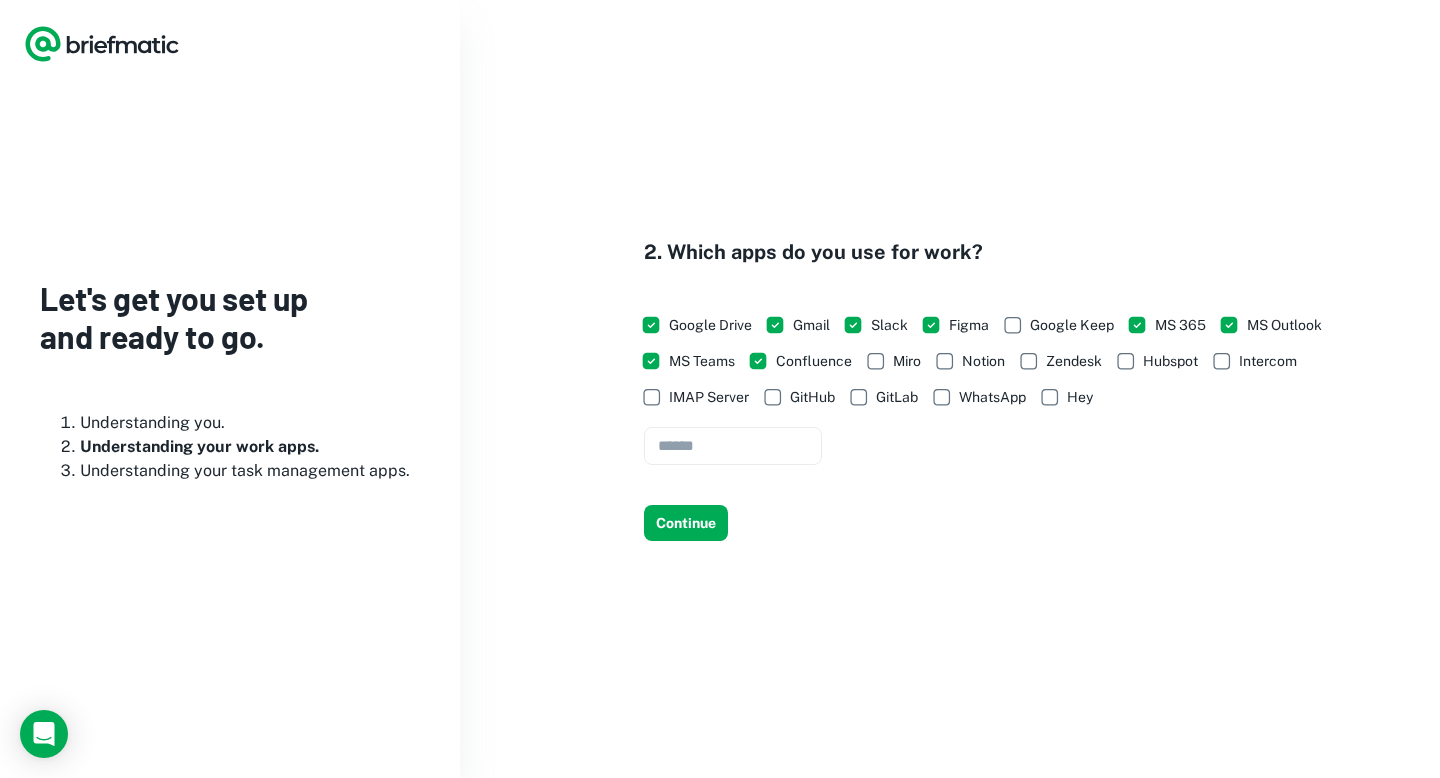 click on "Miro" at bounding box center [907, 361] 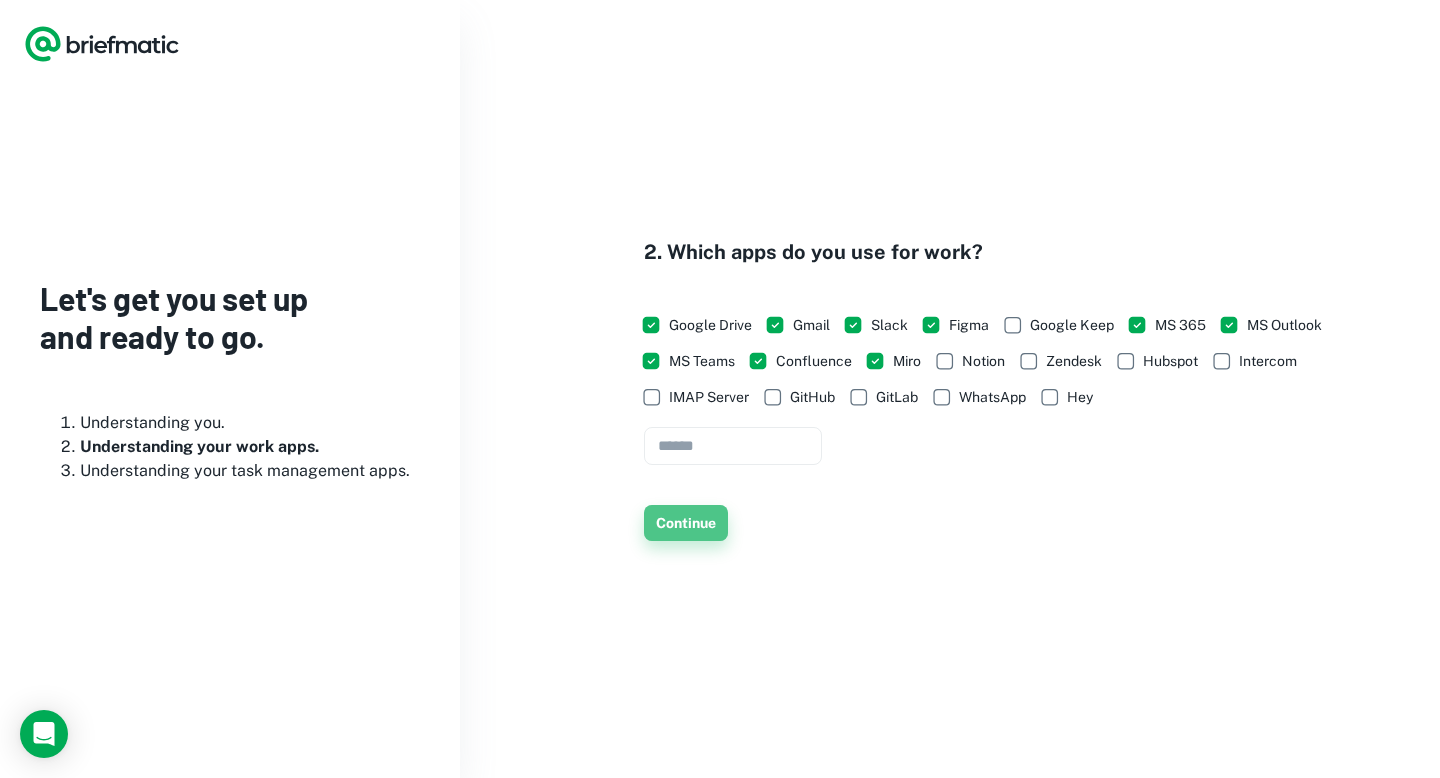 click on "Continue" at bounding box center [686, 523] 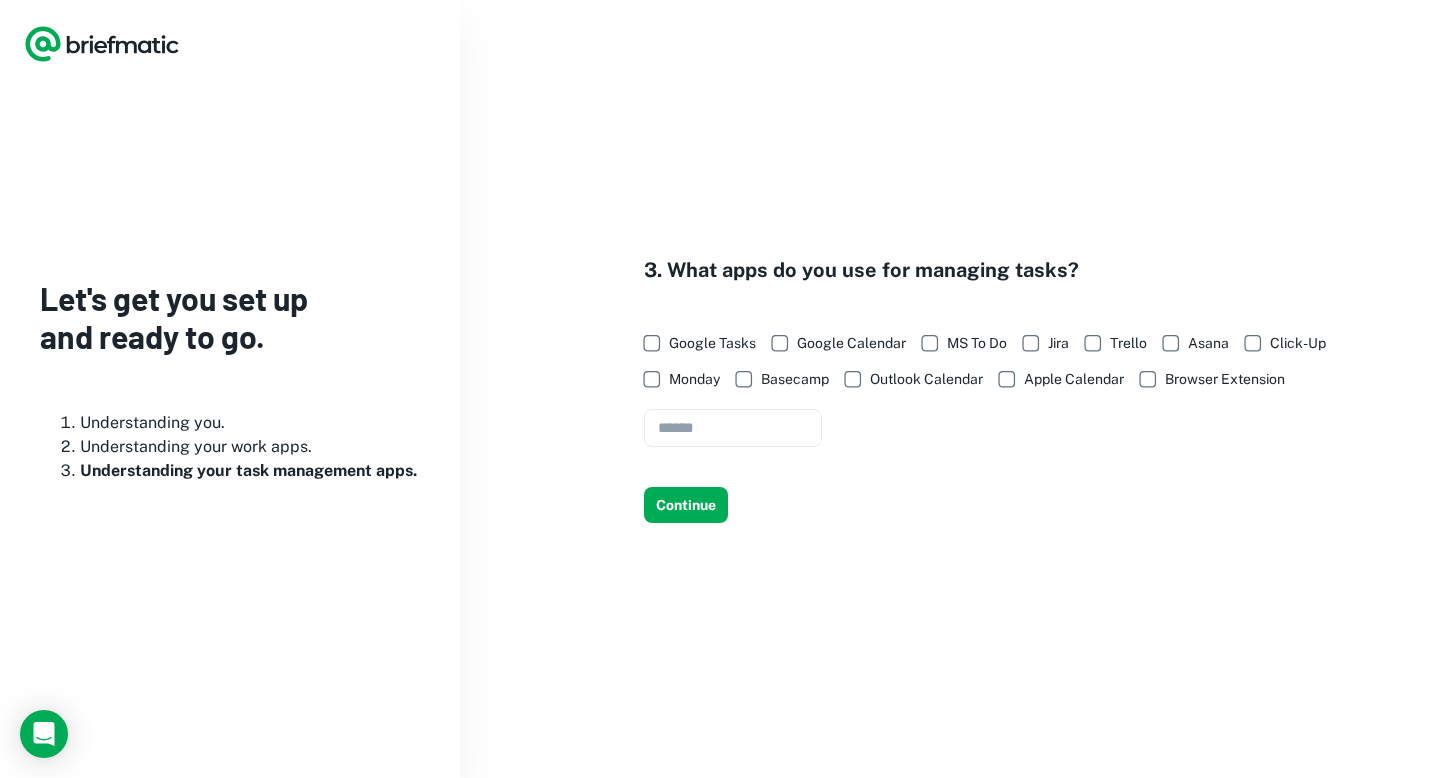 drag, startPoint x: 682, startPoint y: 514, endPoint x: 938, endPoint y: 417, distance: 273.76083 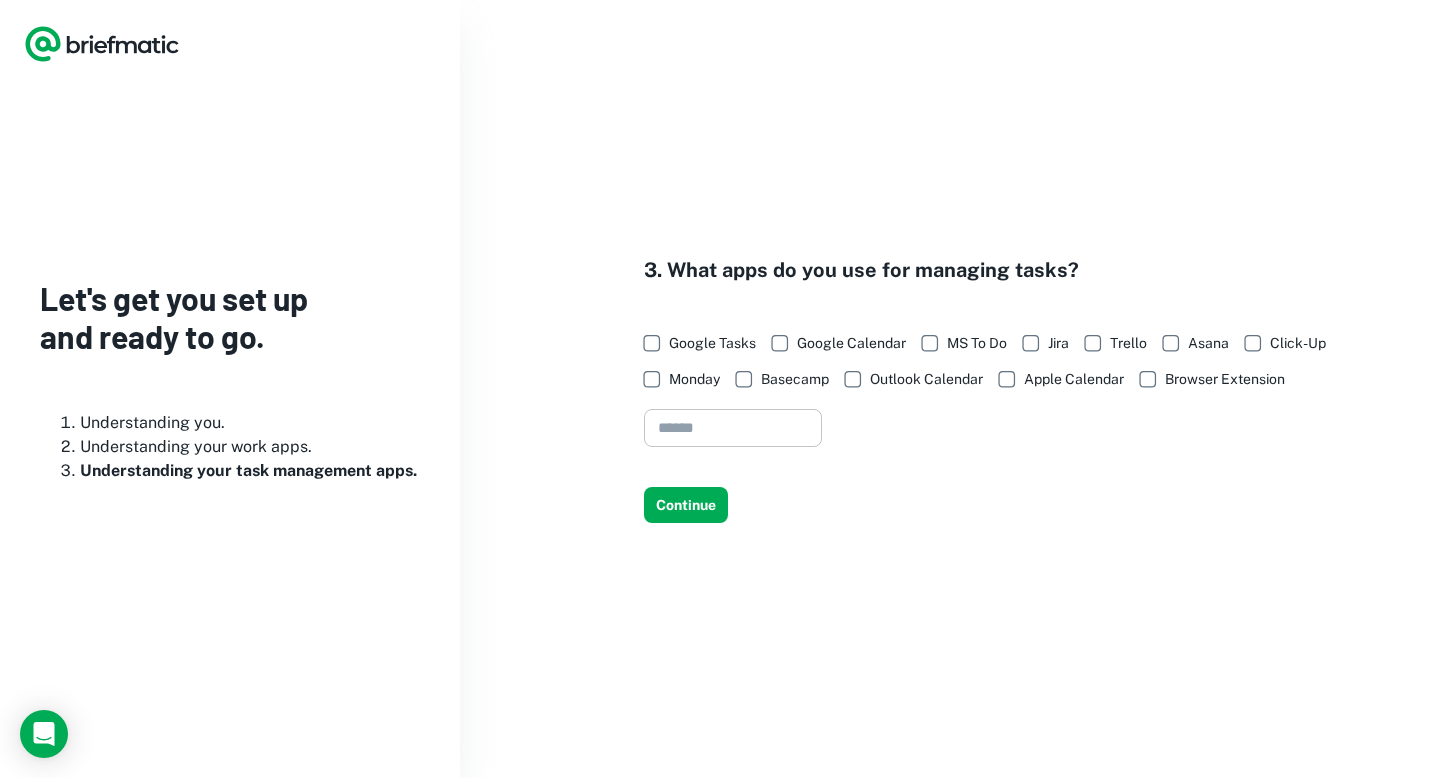 click at bounding box center (733, 428) 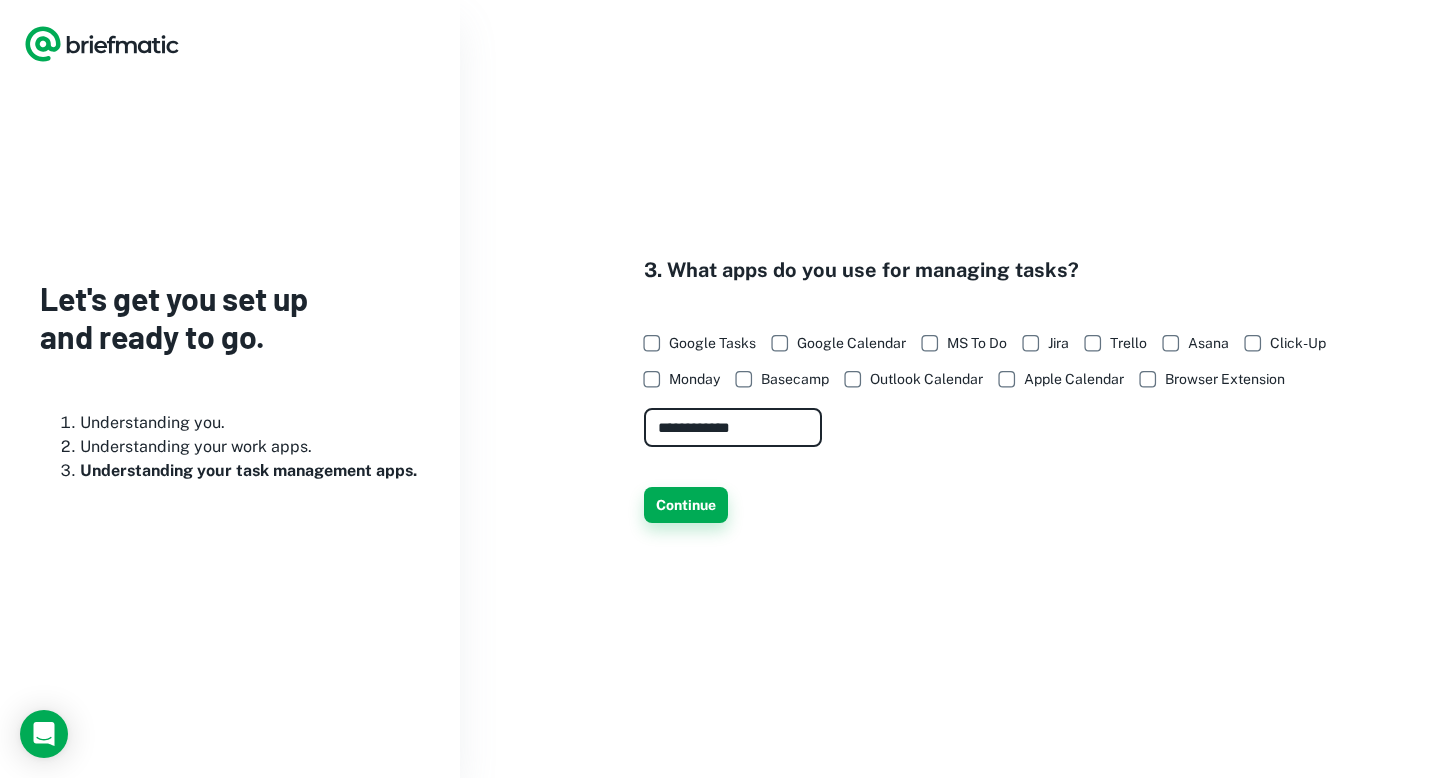 type on "**********" 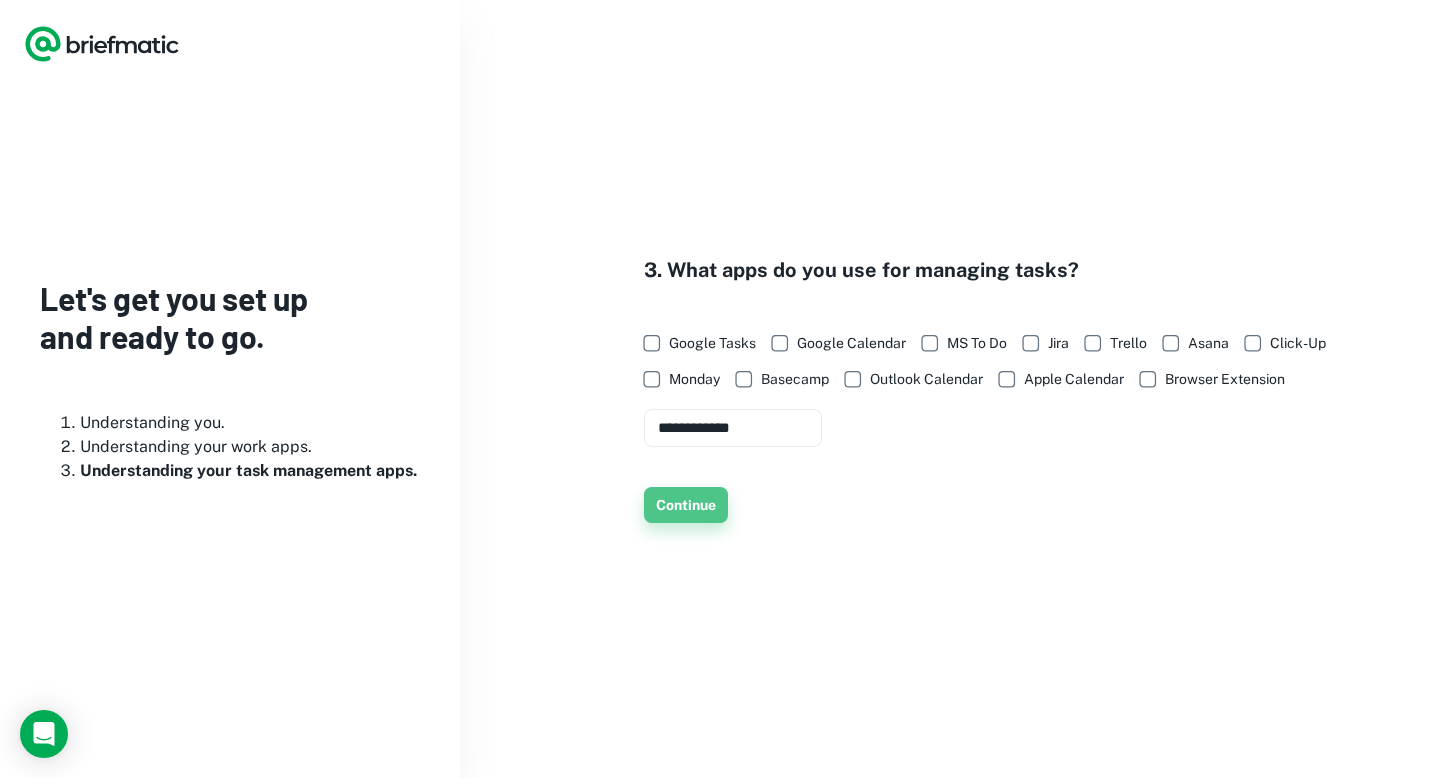 click on "Continue" at bounding box center (686, 505) 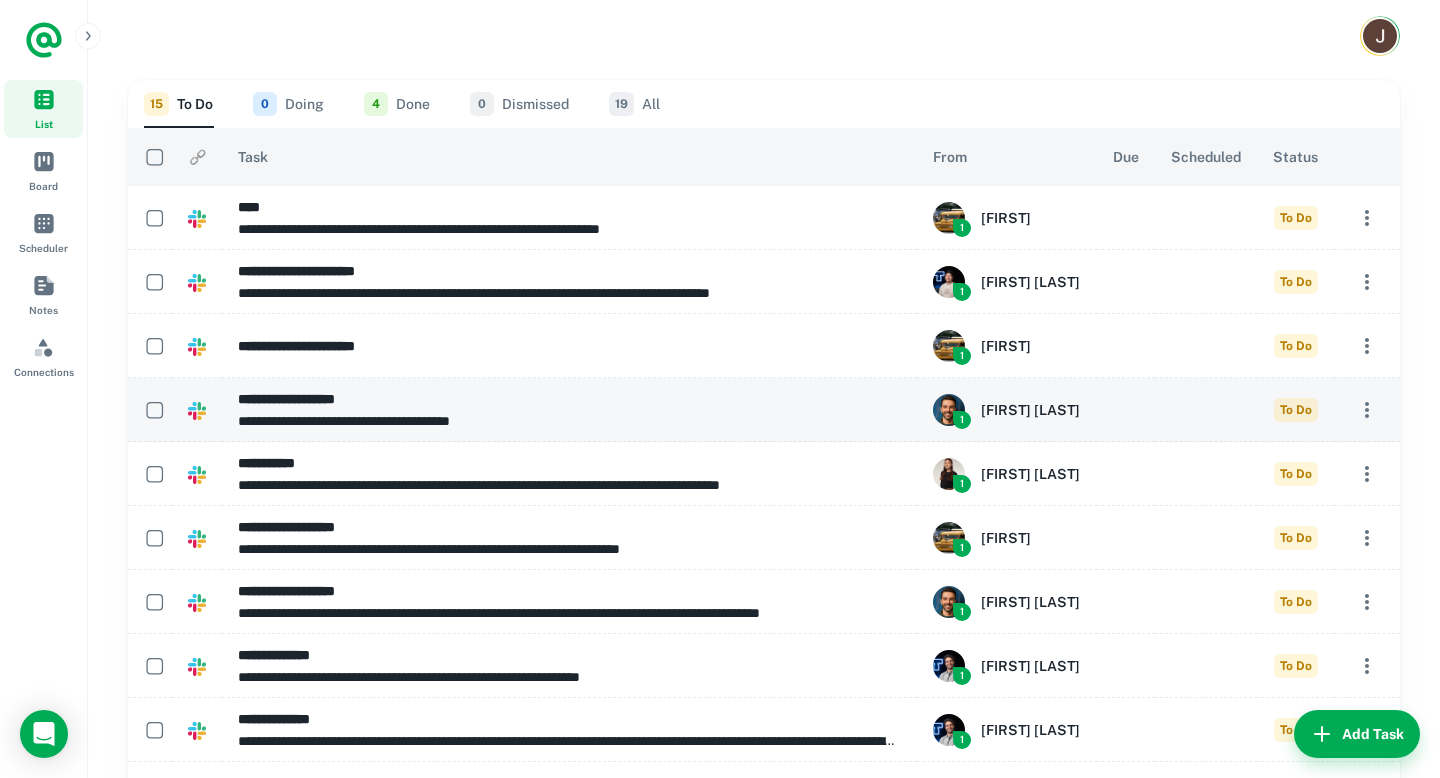 scroll, scrollTop: 448, scrollLeft: 0, axis: vertical 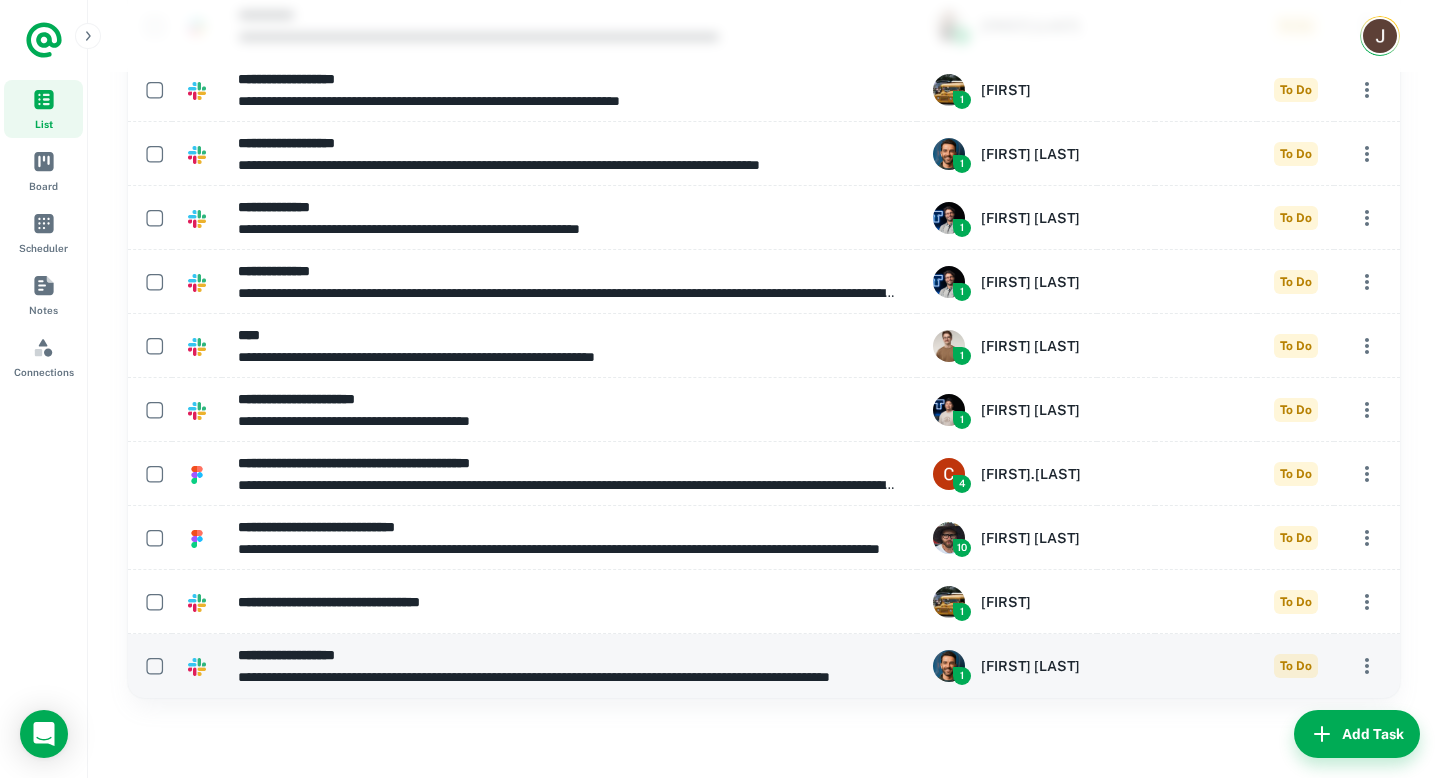 click on "**********" at bounding box center (568, 655) 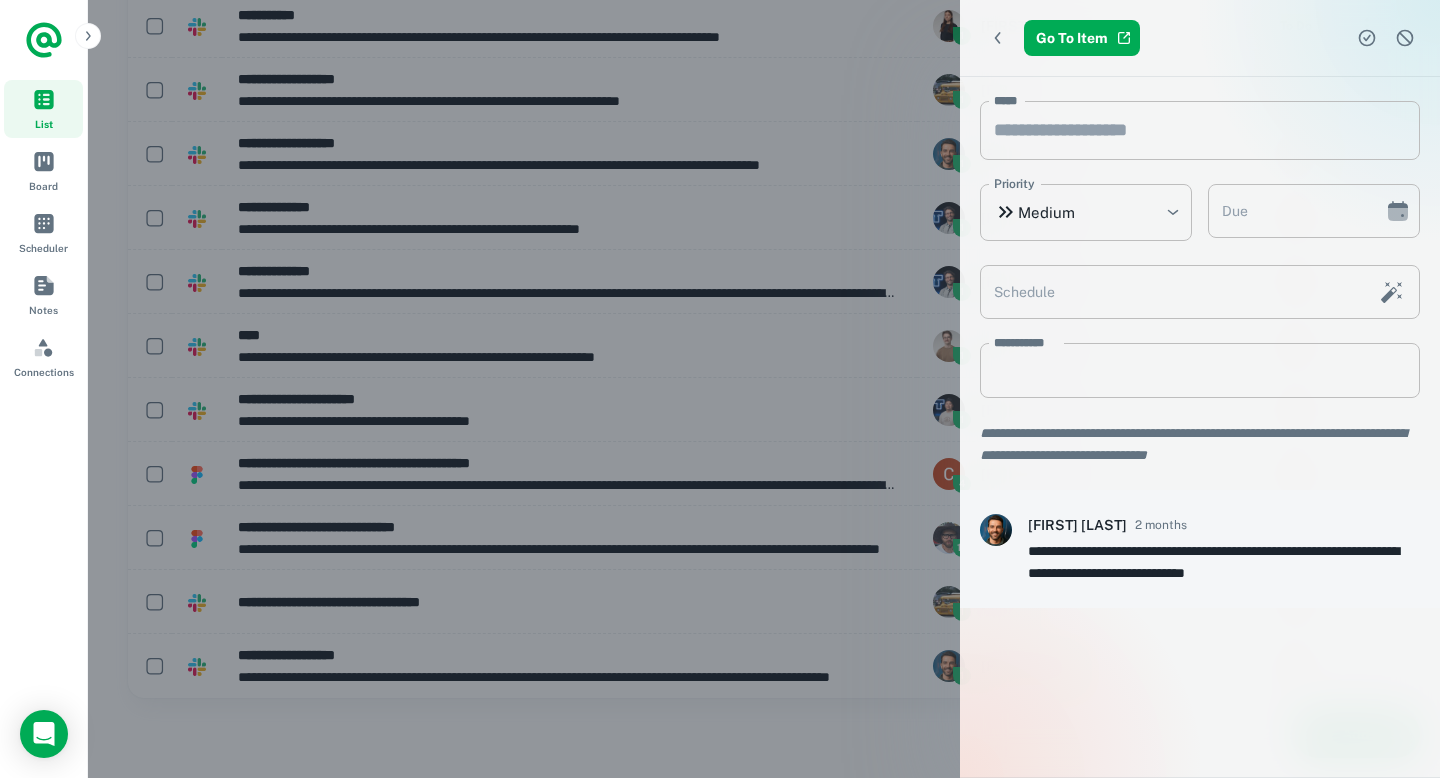 click 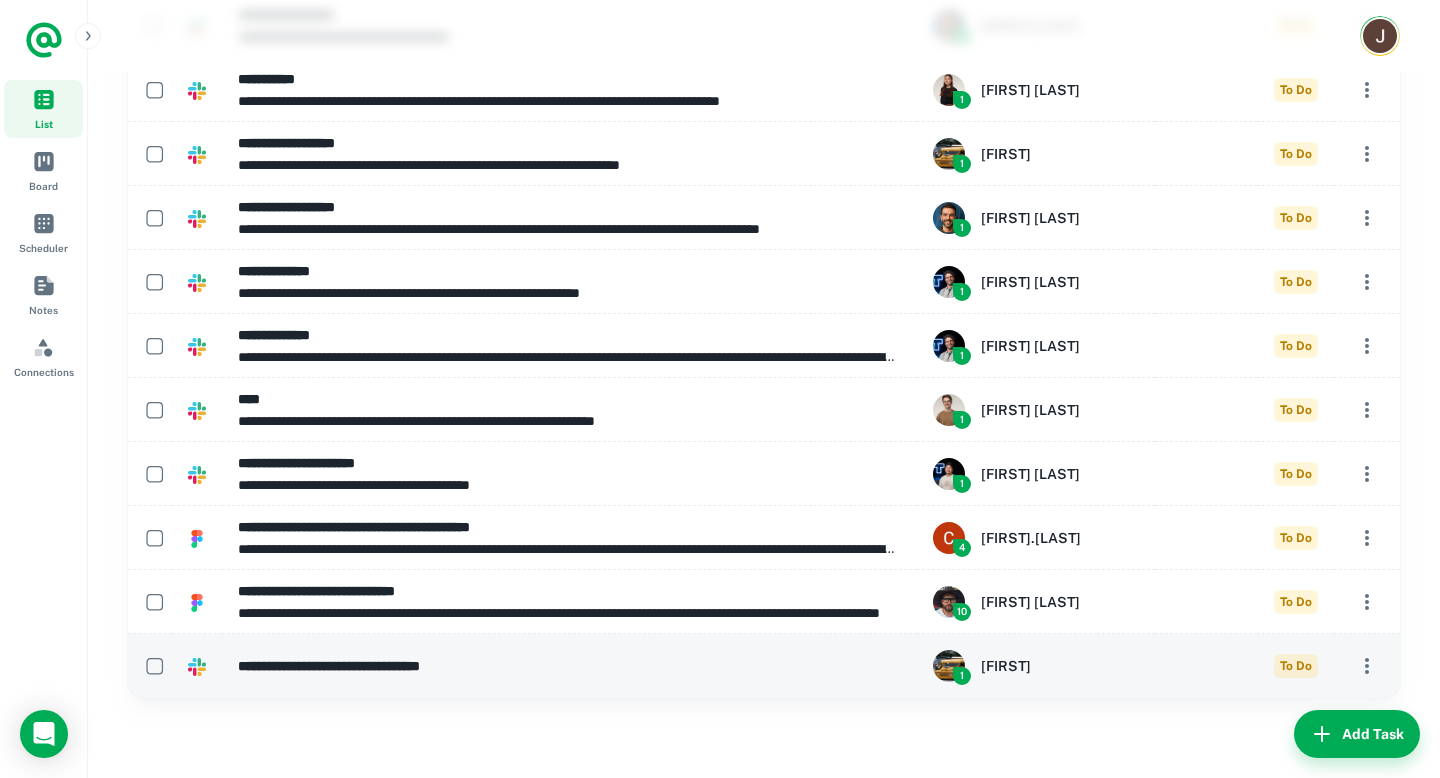 click on "**********" at bounding box center (569, 666) 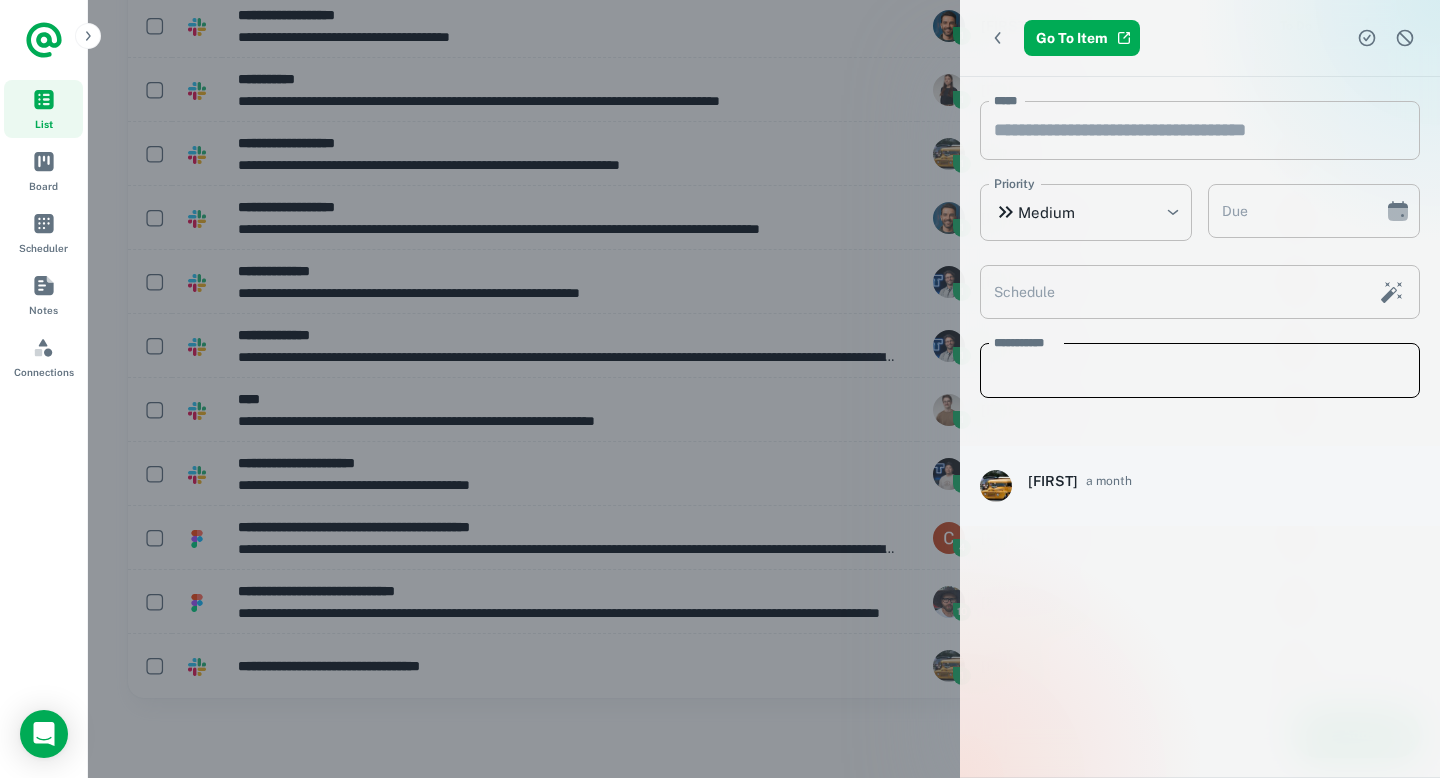 scroll, scrollTop: 238, scrollLeft: 0, axis: vertical 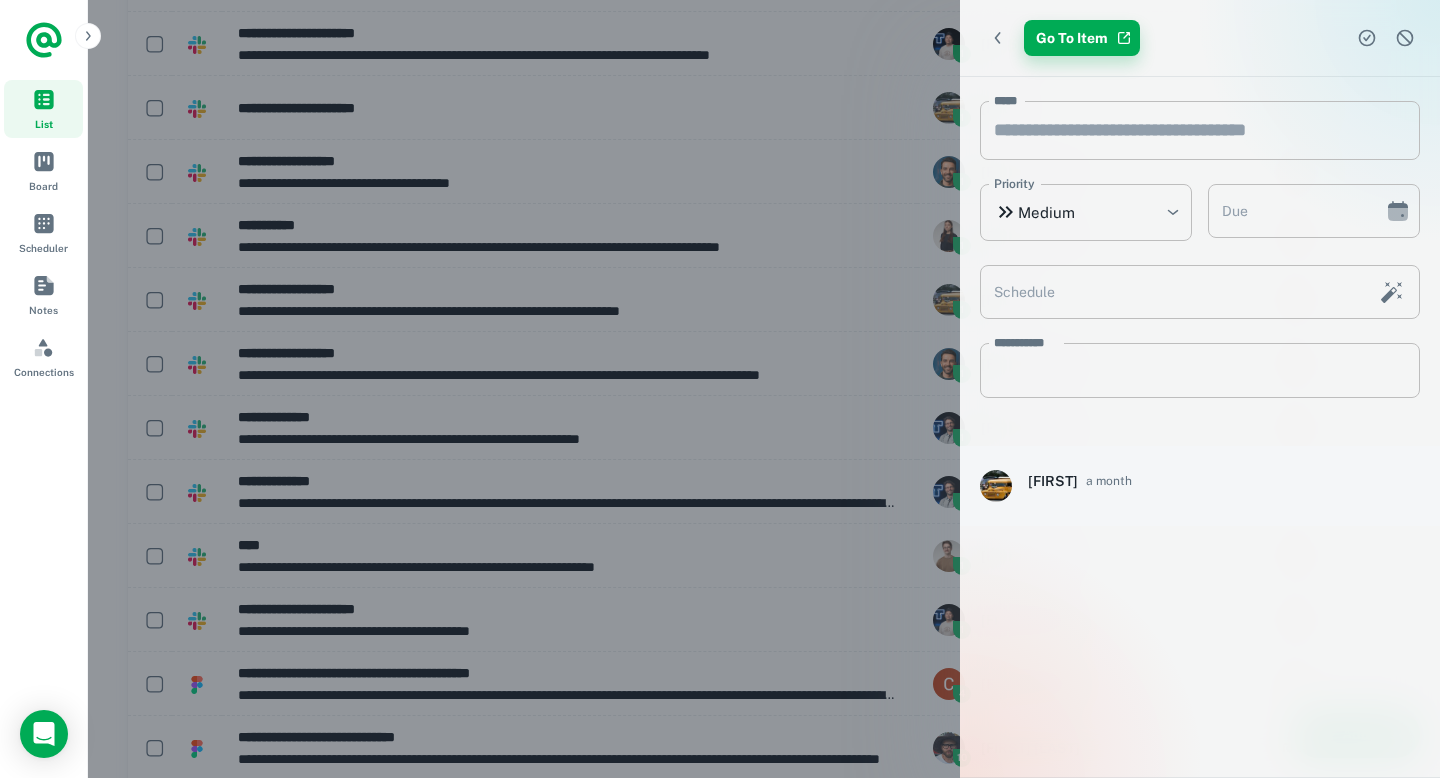 click on "Go To Item" at bounding box center [1082, 38] 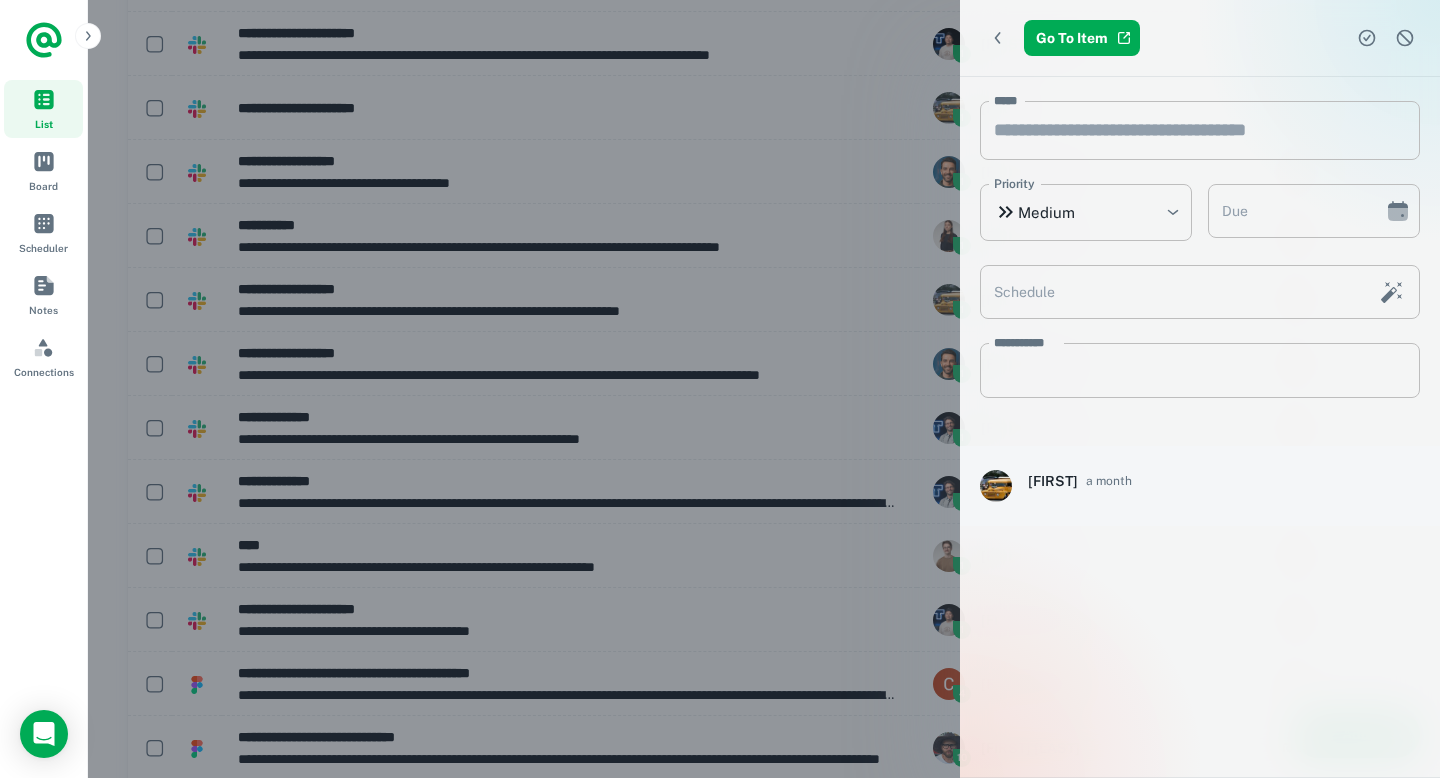click 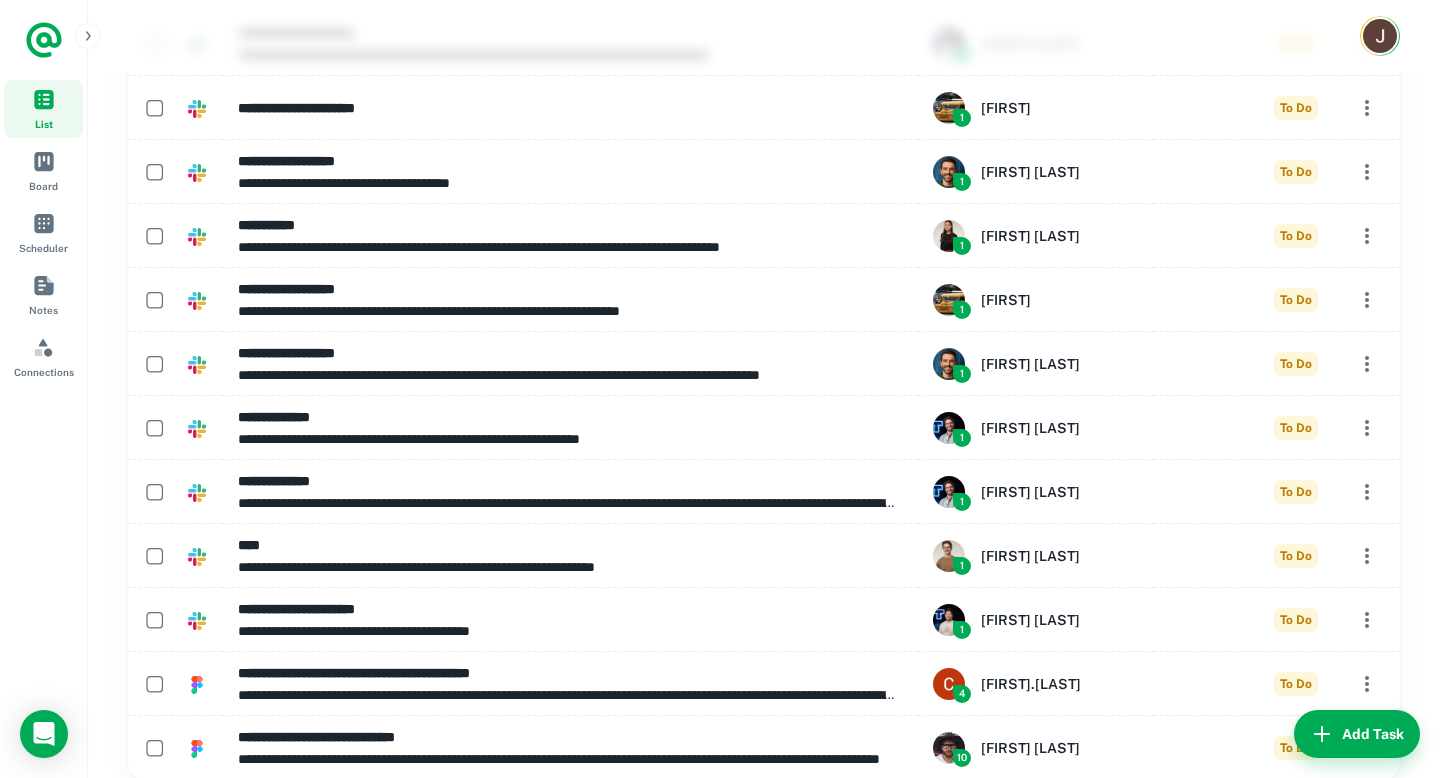 scroll, scrollTop: 320, scrollLeft: 0, axis: vertical 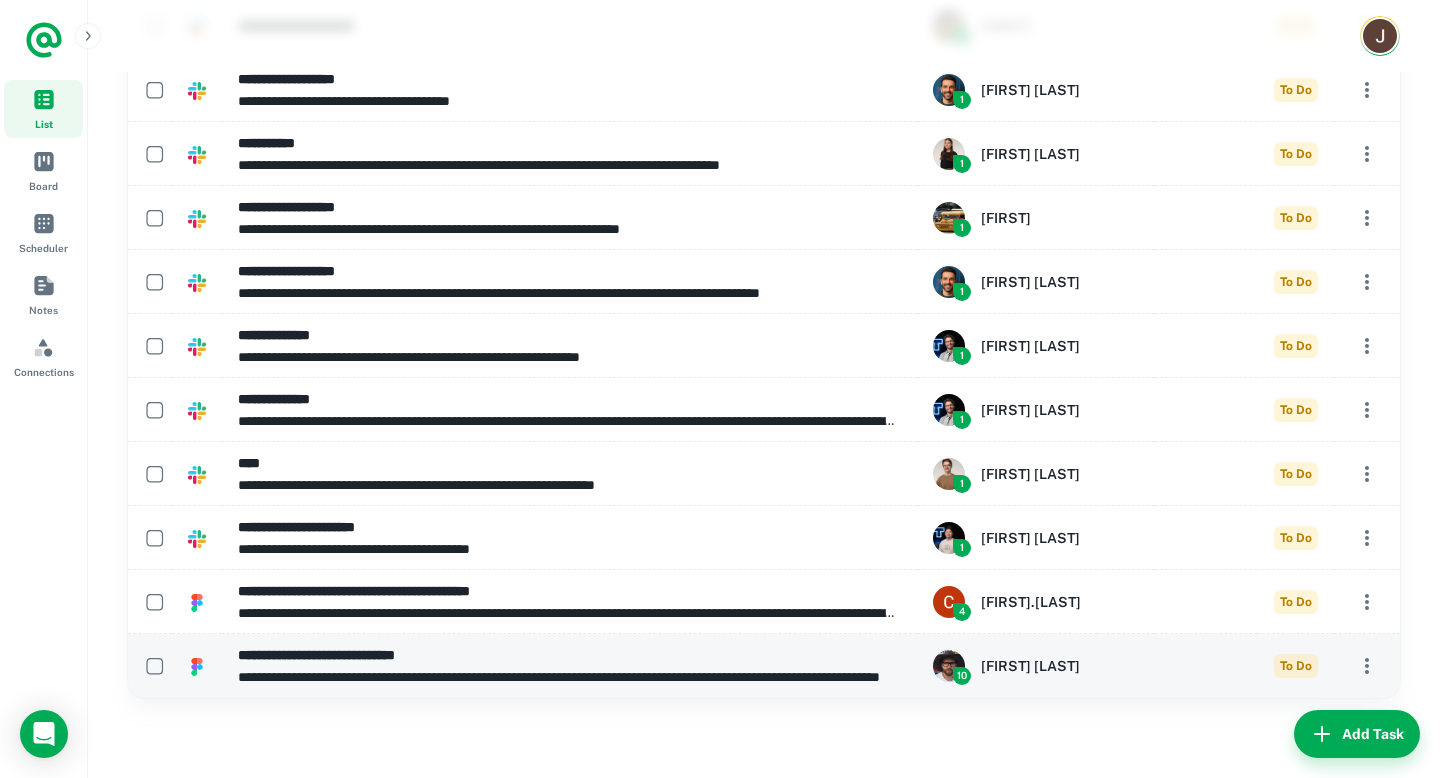 click on "**********" at bounding box center (568, 655) 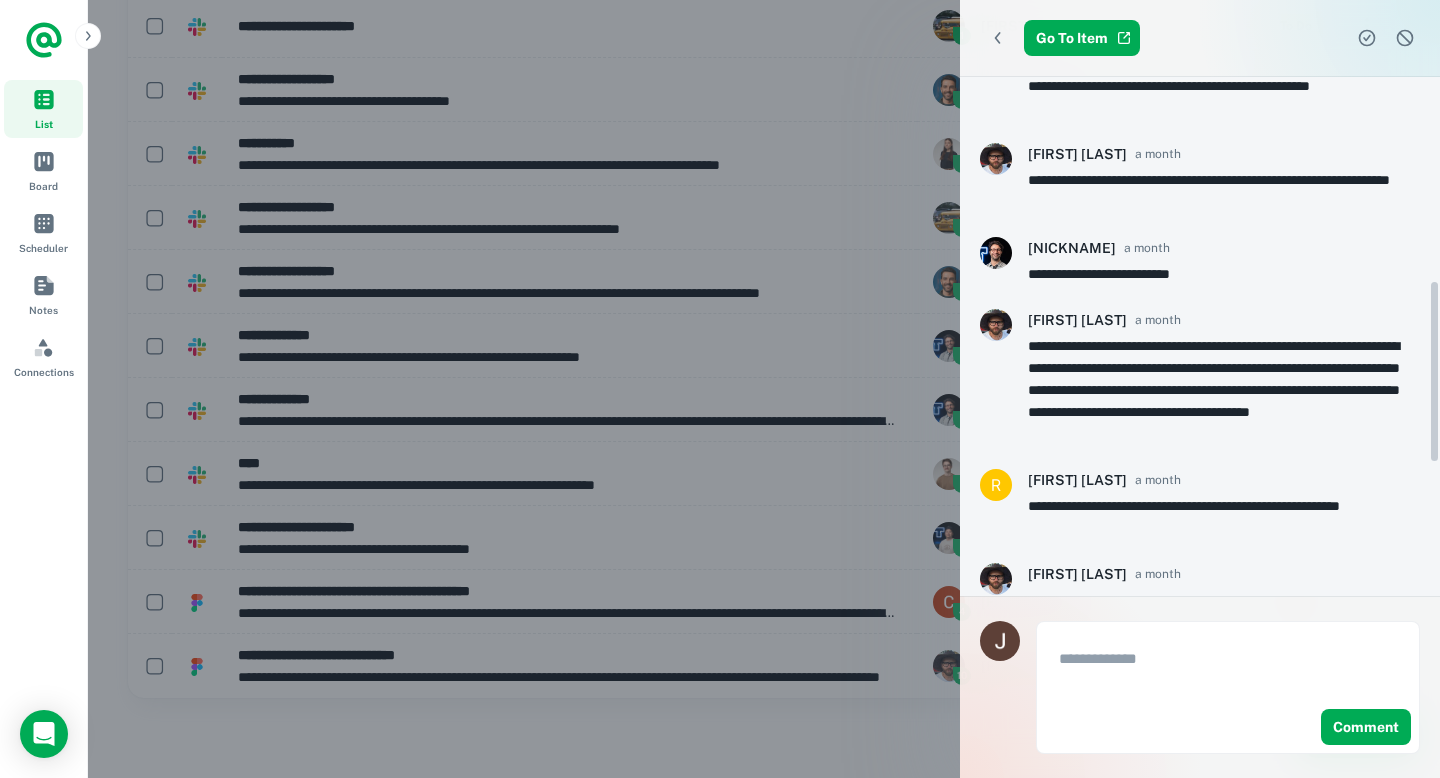 scroll, scrollTop: 946, scrollLeft: 0, axis: vertical 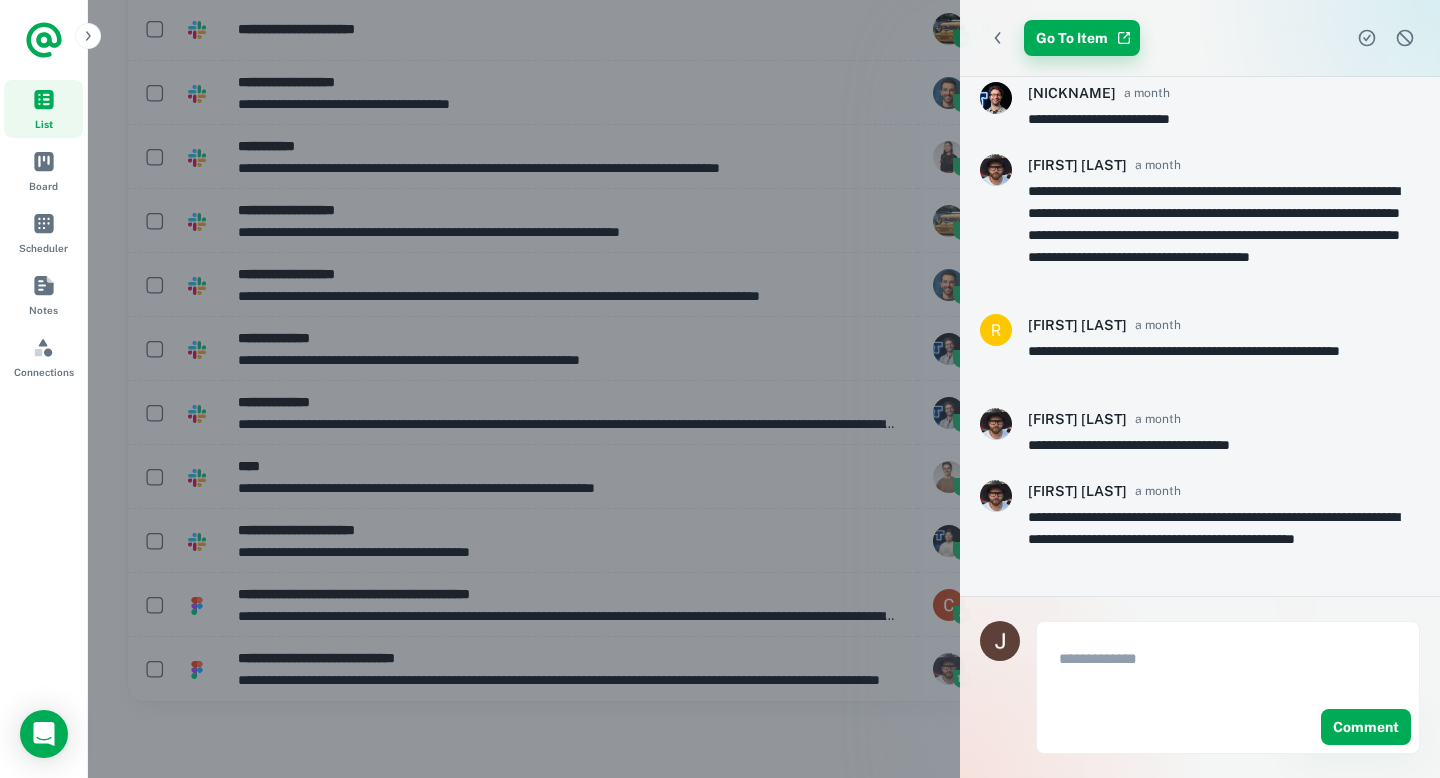 click on "Go To Item" at bounding box center [1082, 38] 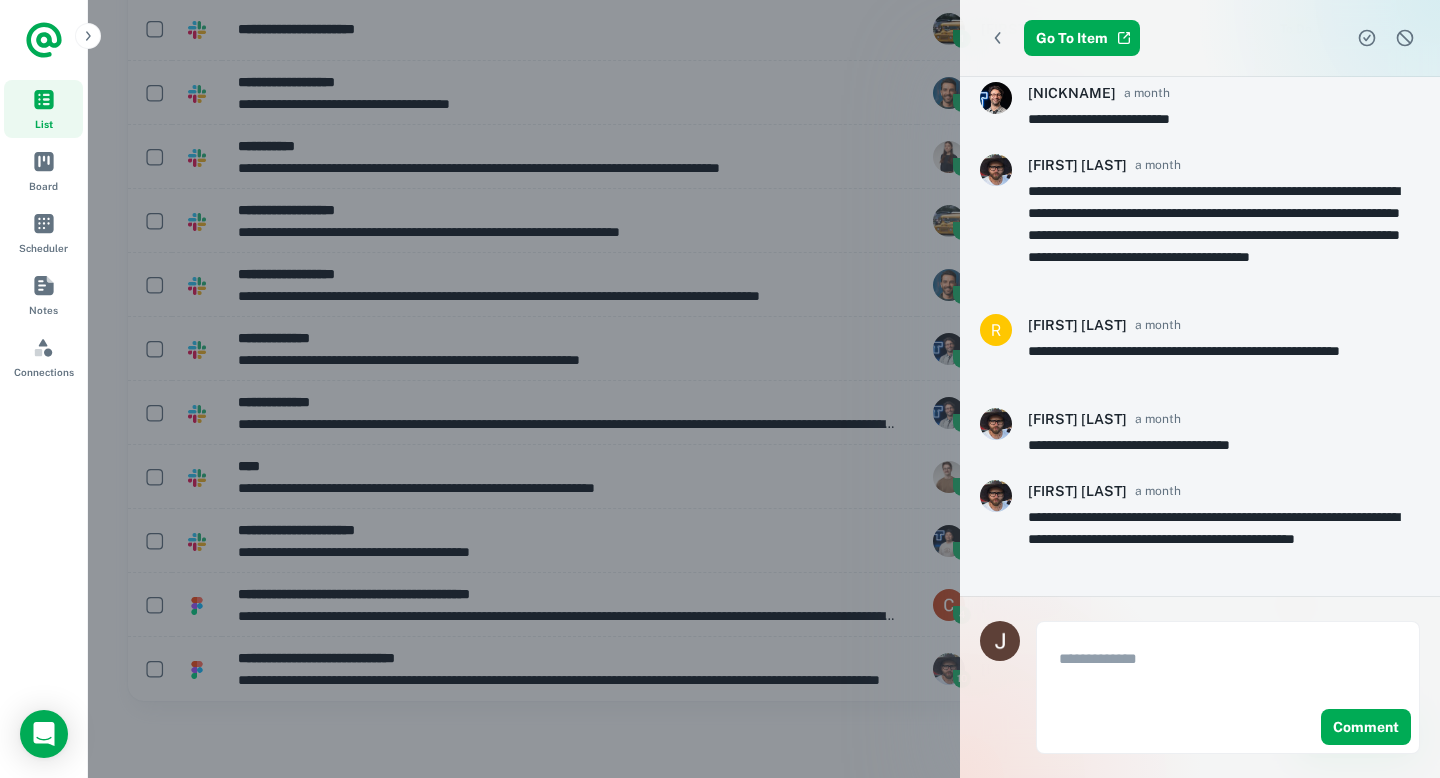 click 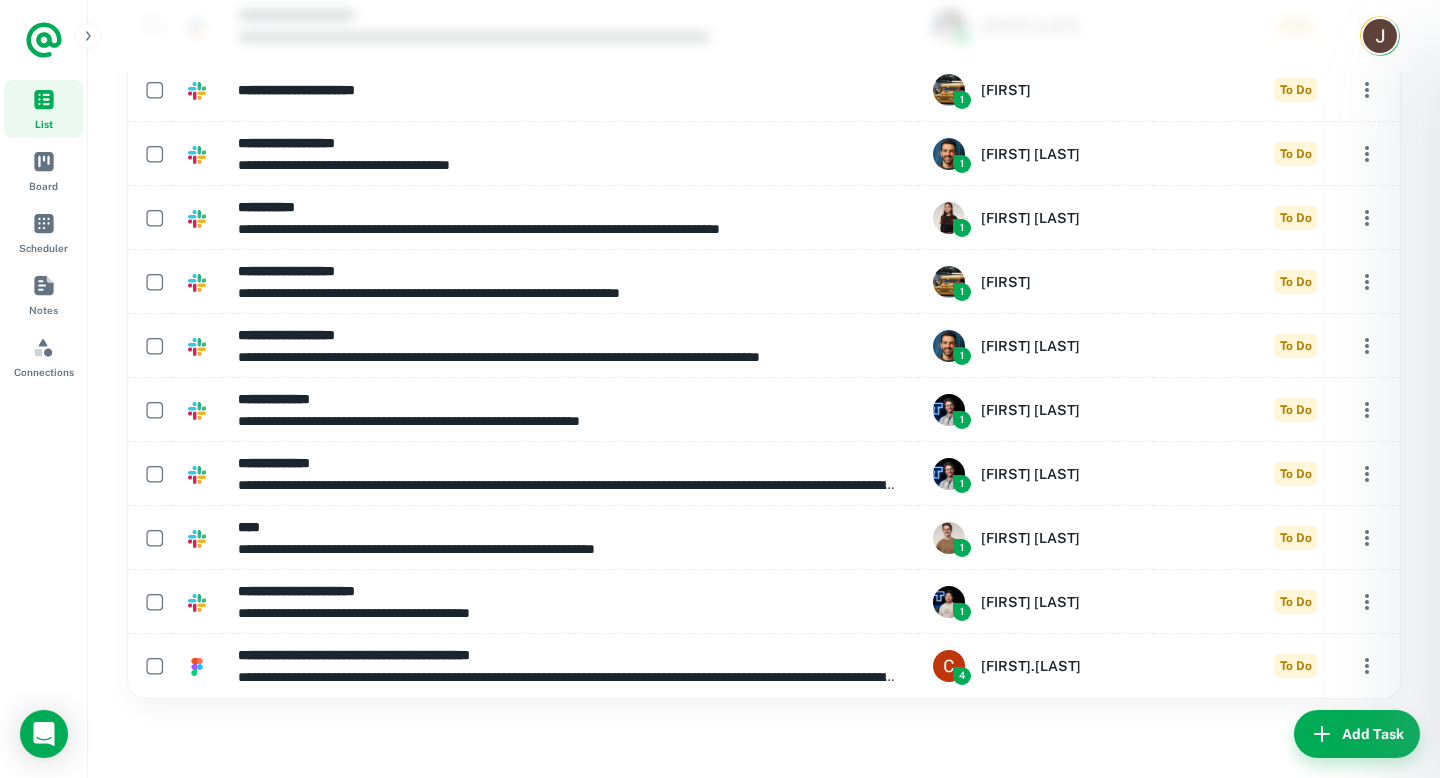 scroll, scrollTop: 0, scrollLeft: 0, axis: both 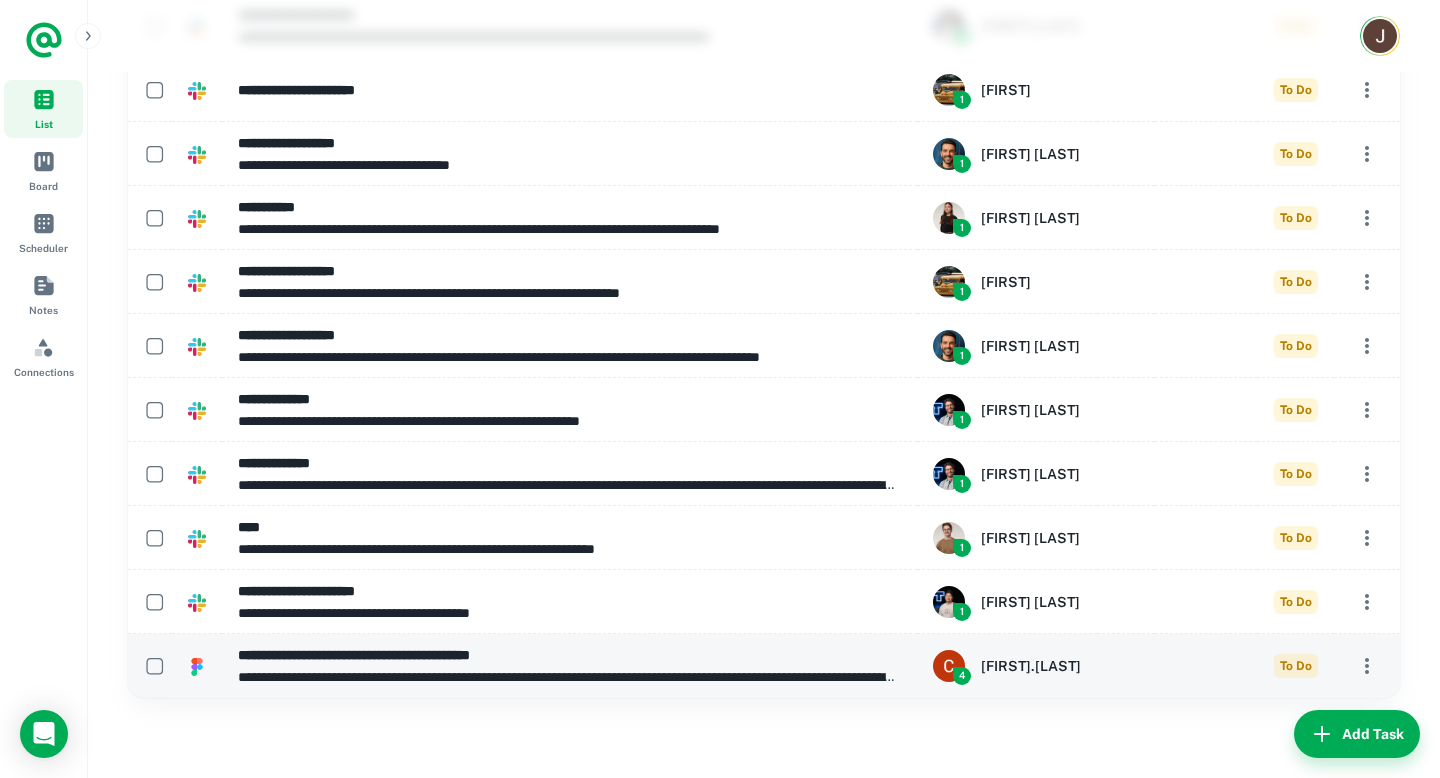 click on "**********" at bounding box center (568, 677) 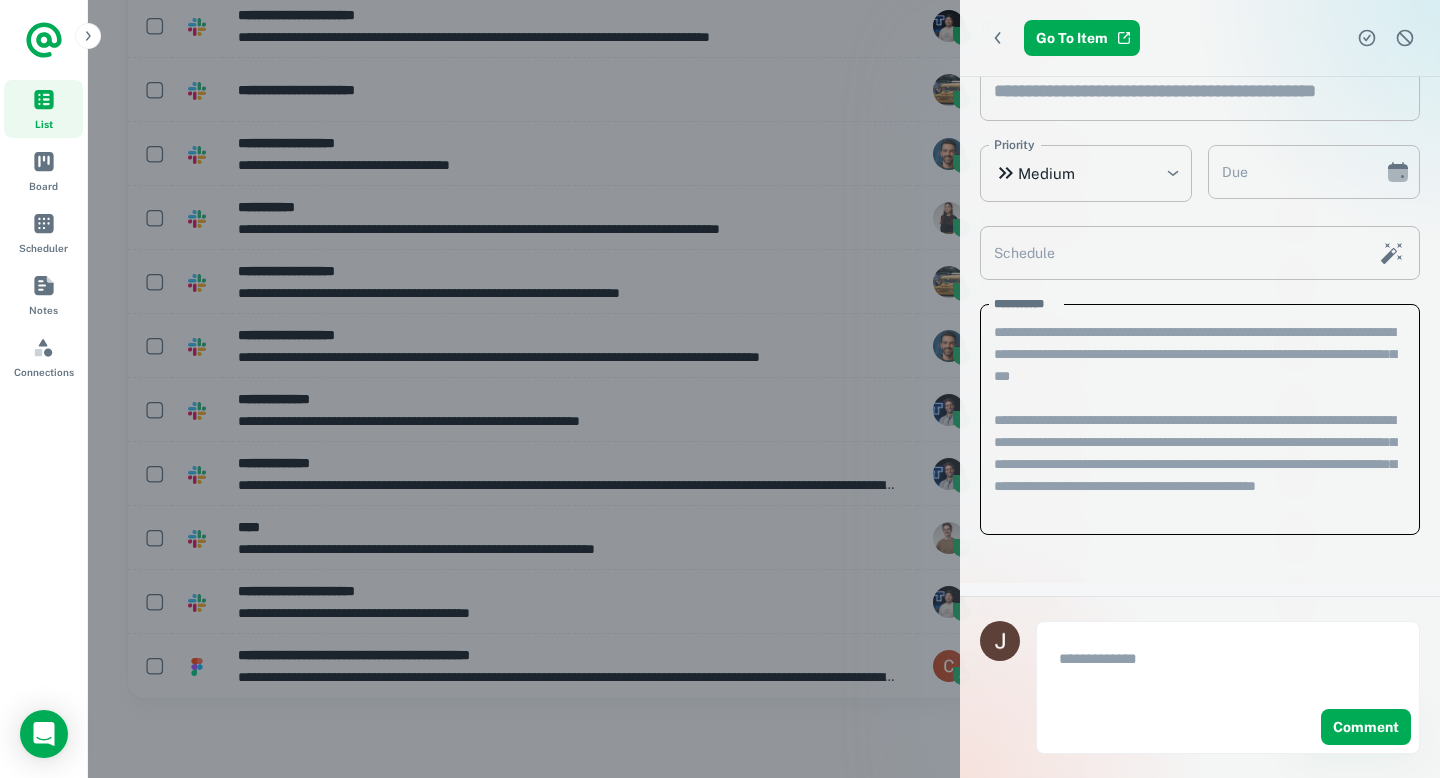 scroll, scrollTop: 38, scrollLeft: 0, axis: vertical 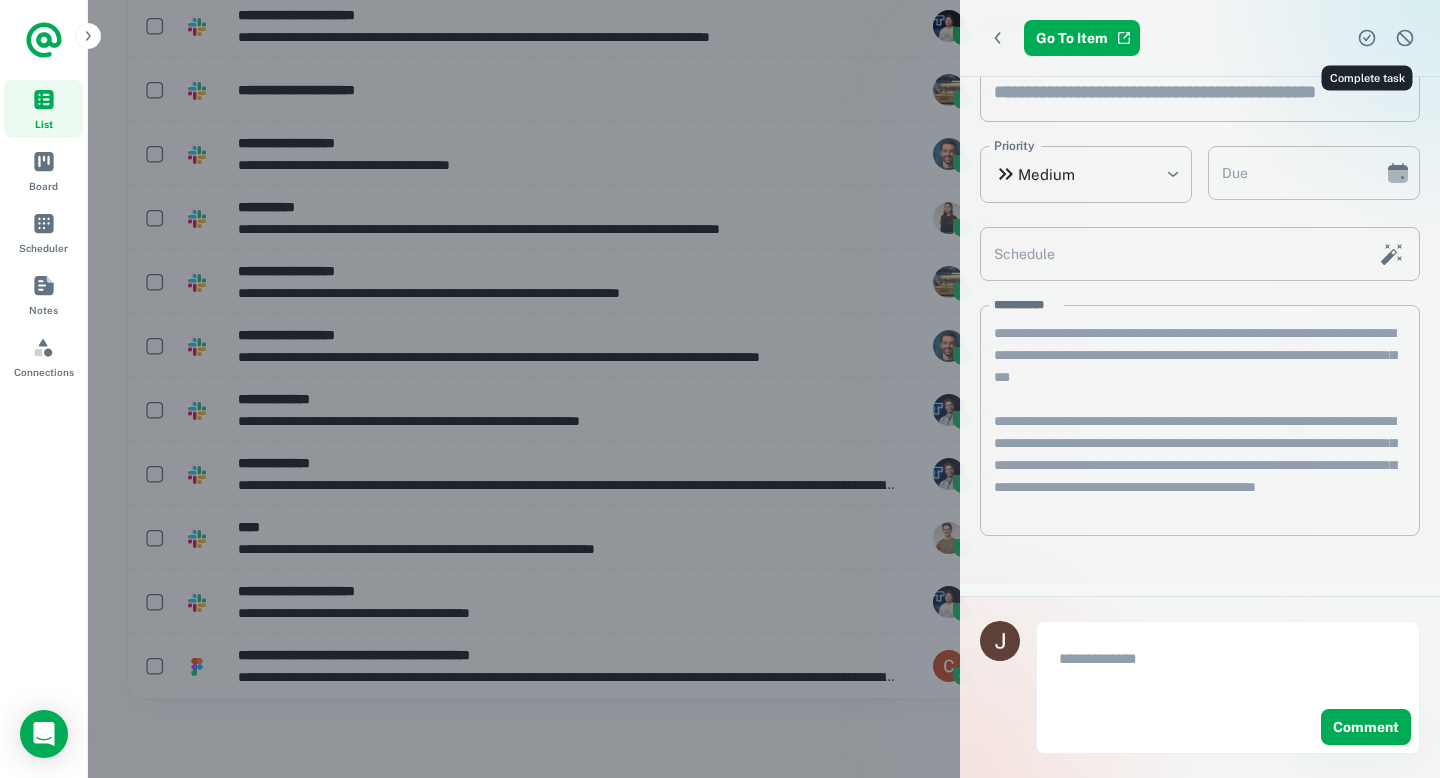 click at bounding box center (1367, 38) 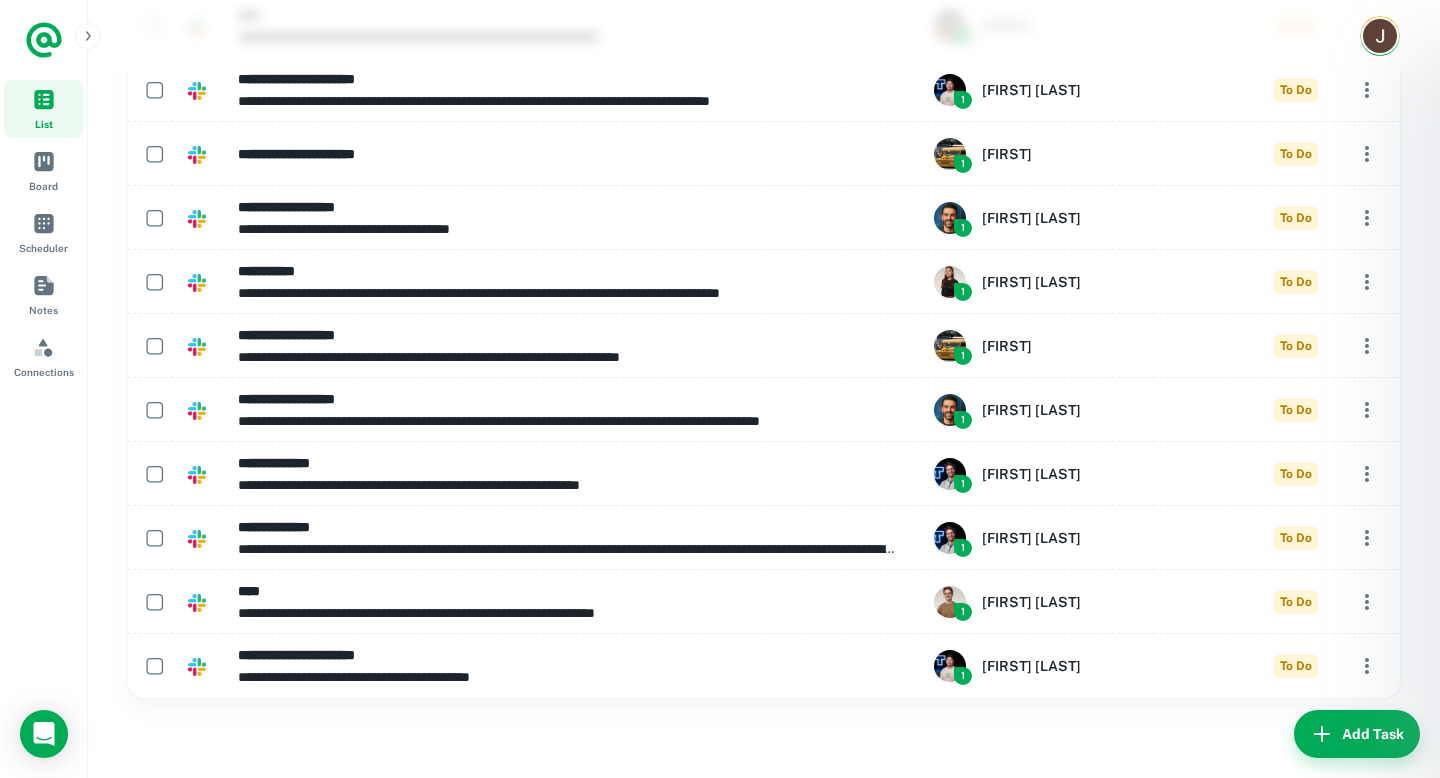 scroll, scrollTop: 192, scrollLeft: 0, axis: vertical 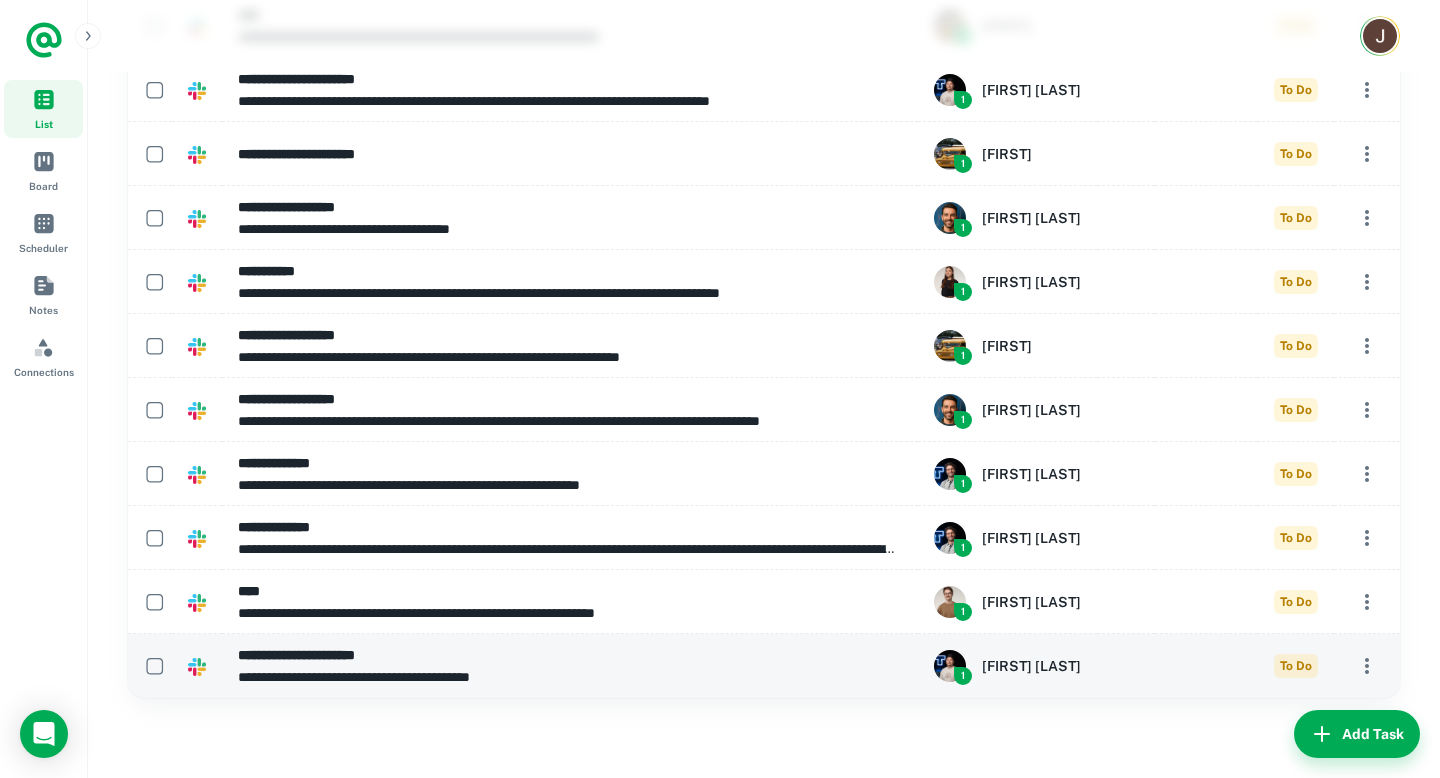 click on "**********" at bounding box center (568, 677) 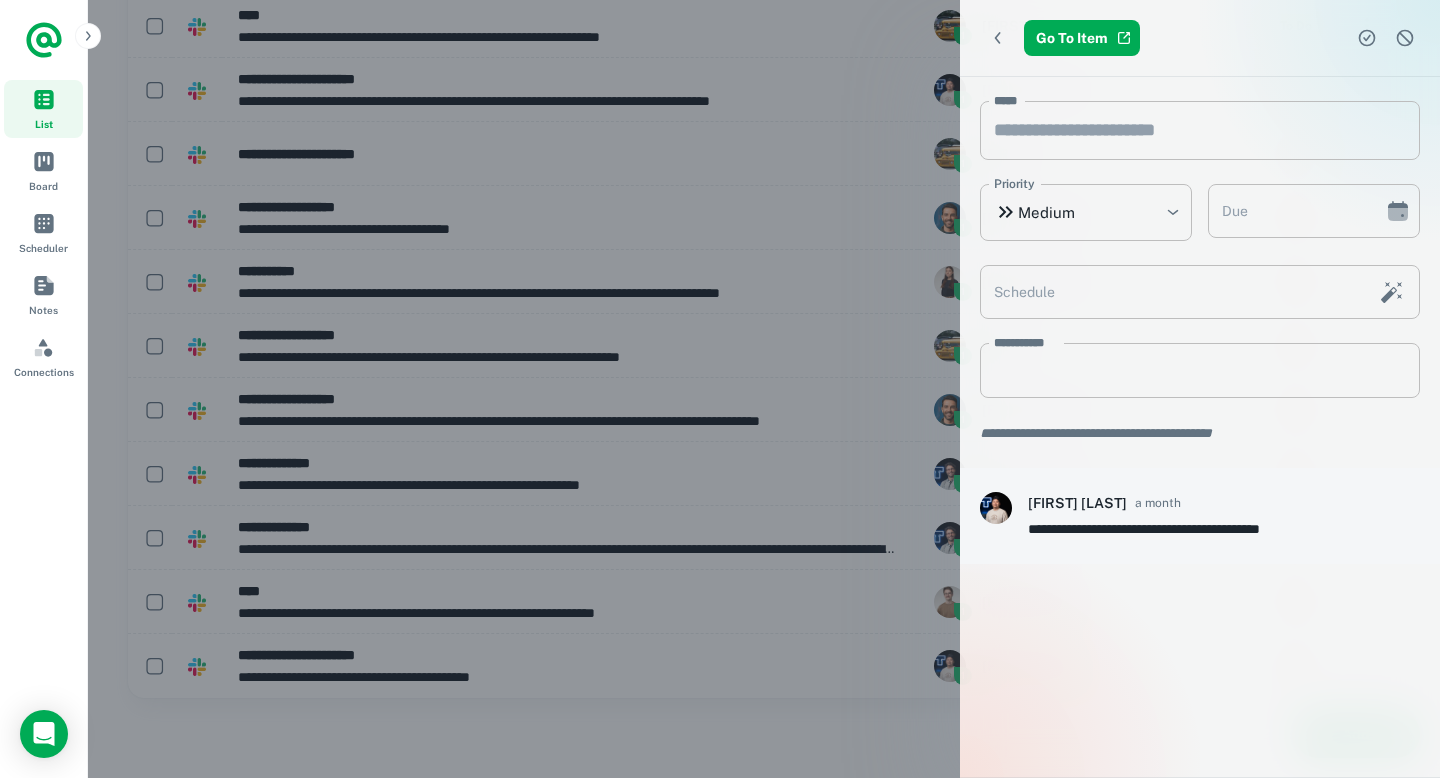 click 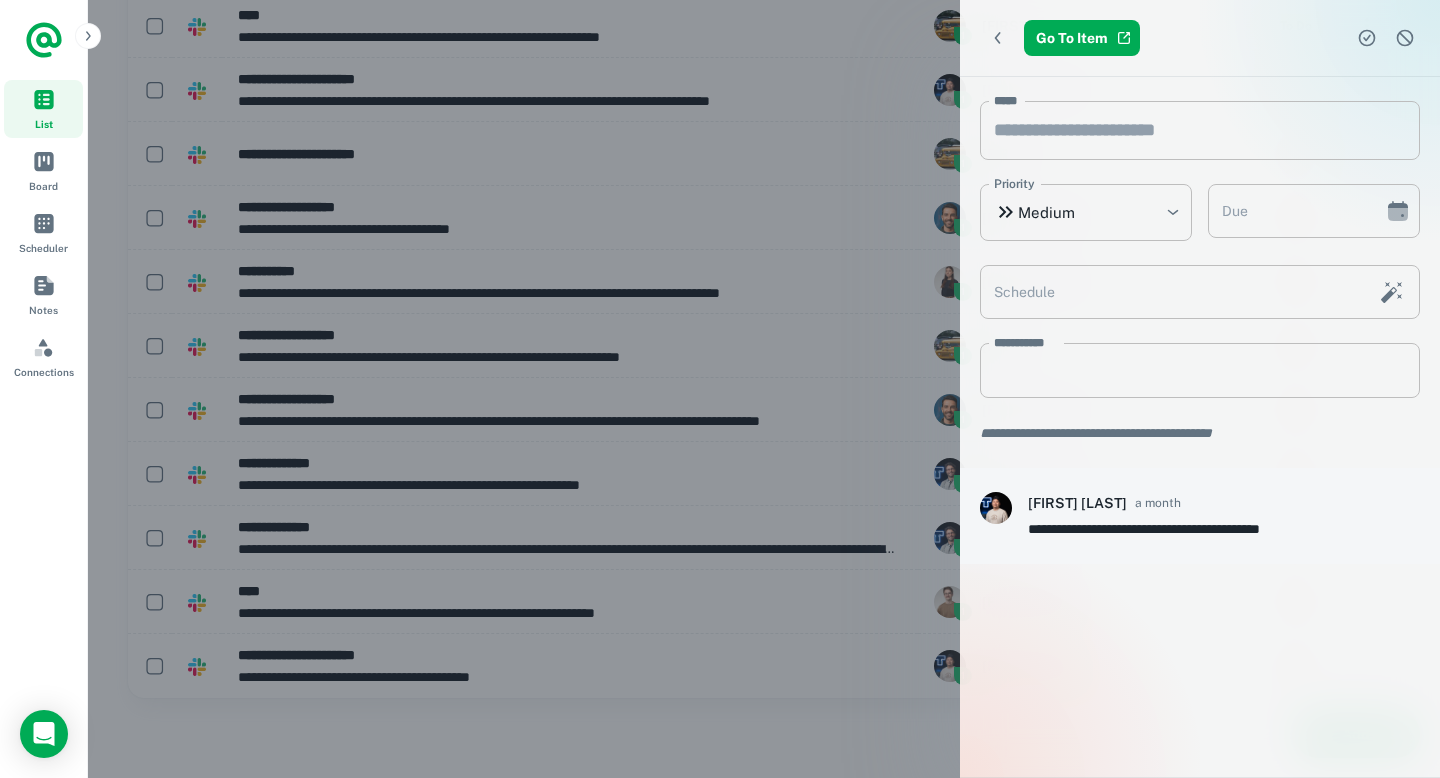 scroll, scrollTop: 128, scrollLeft: 0, axis: vertical 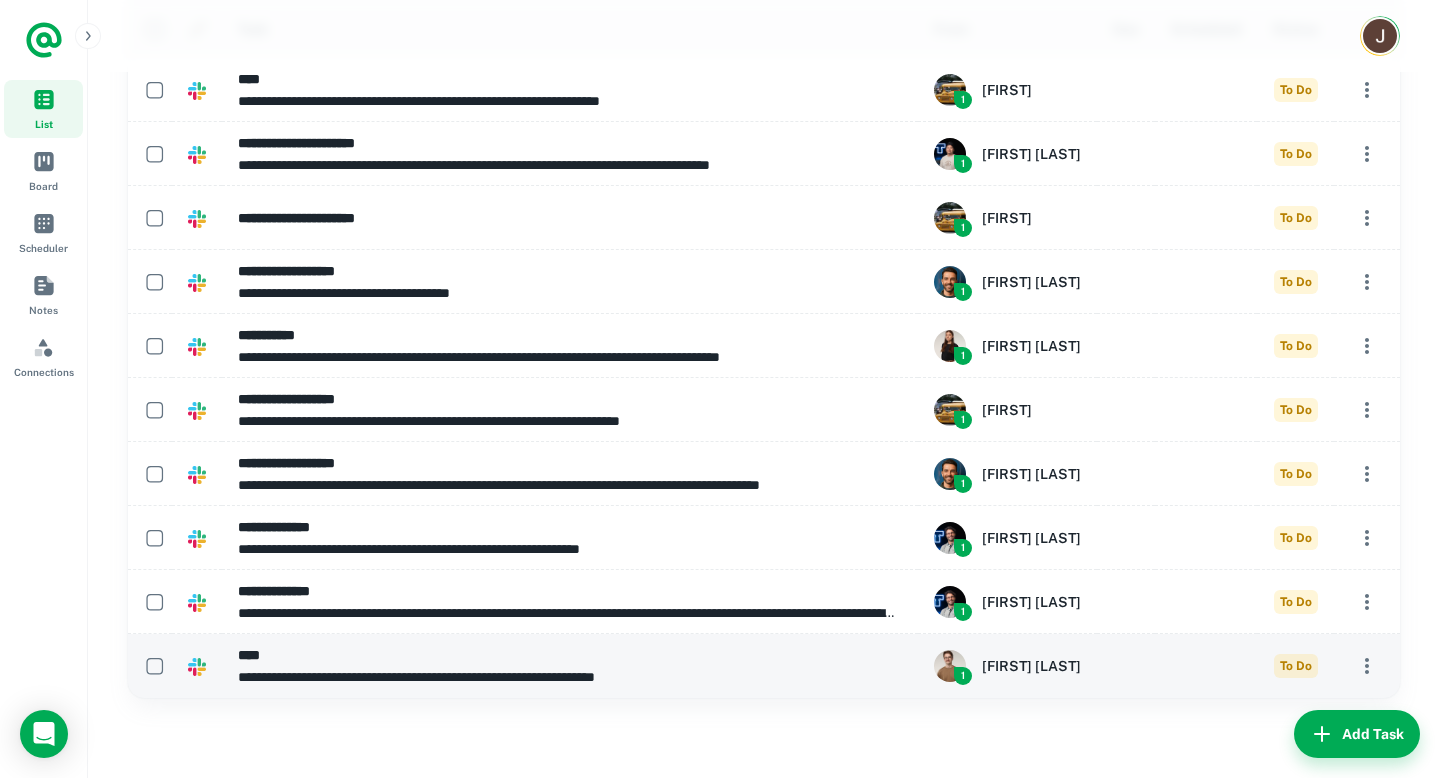 click on "****" at bounding box center [568, 655] 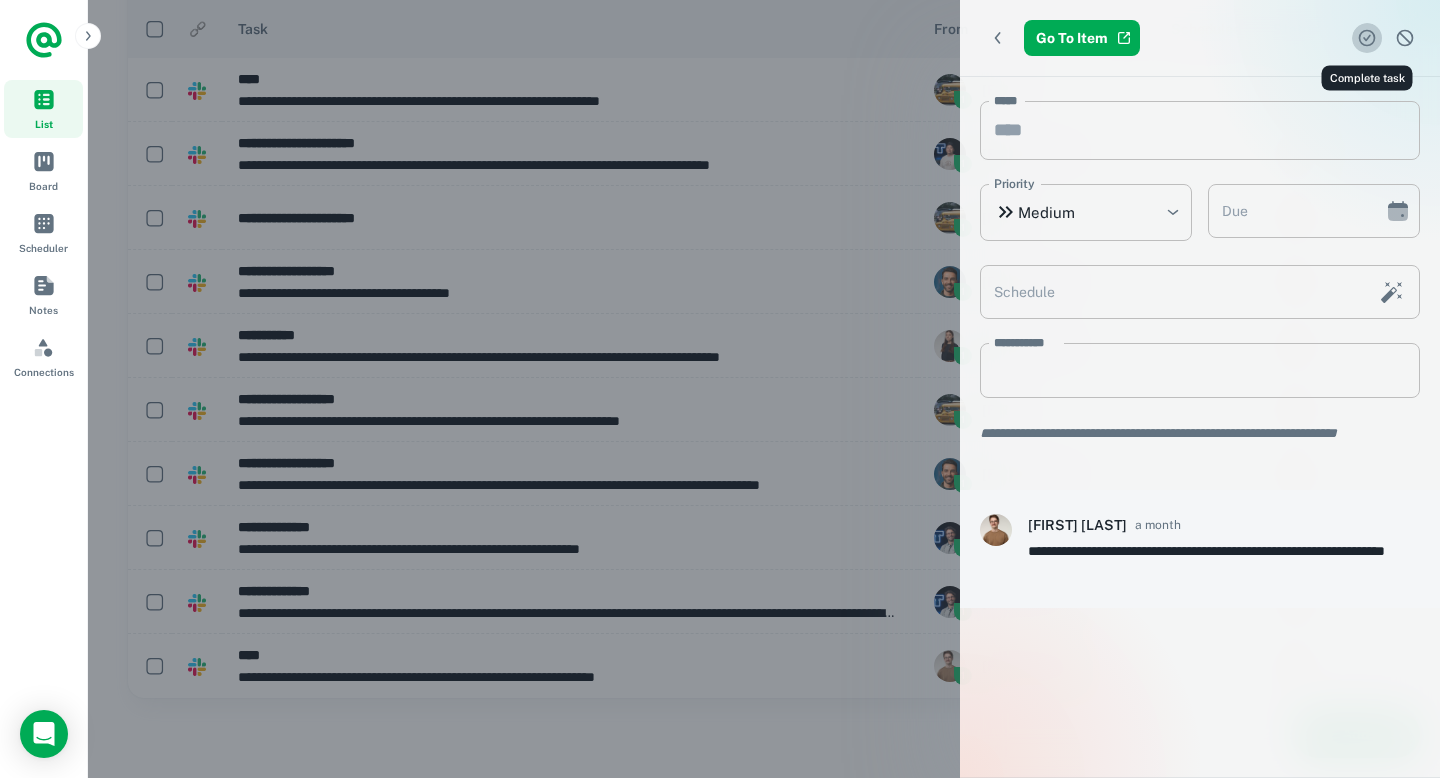 click 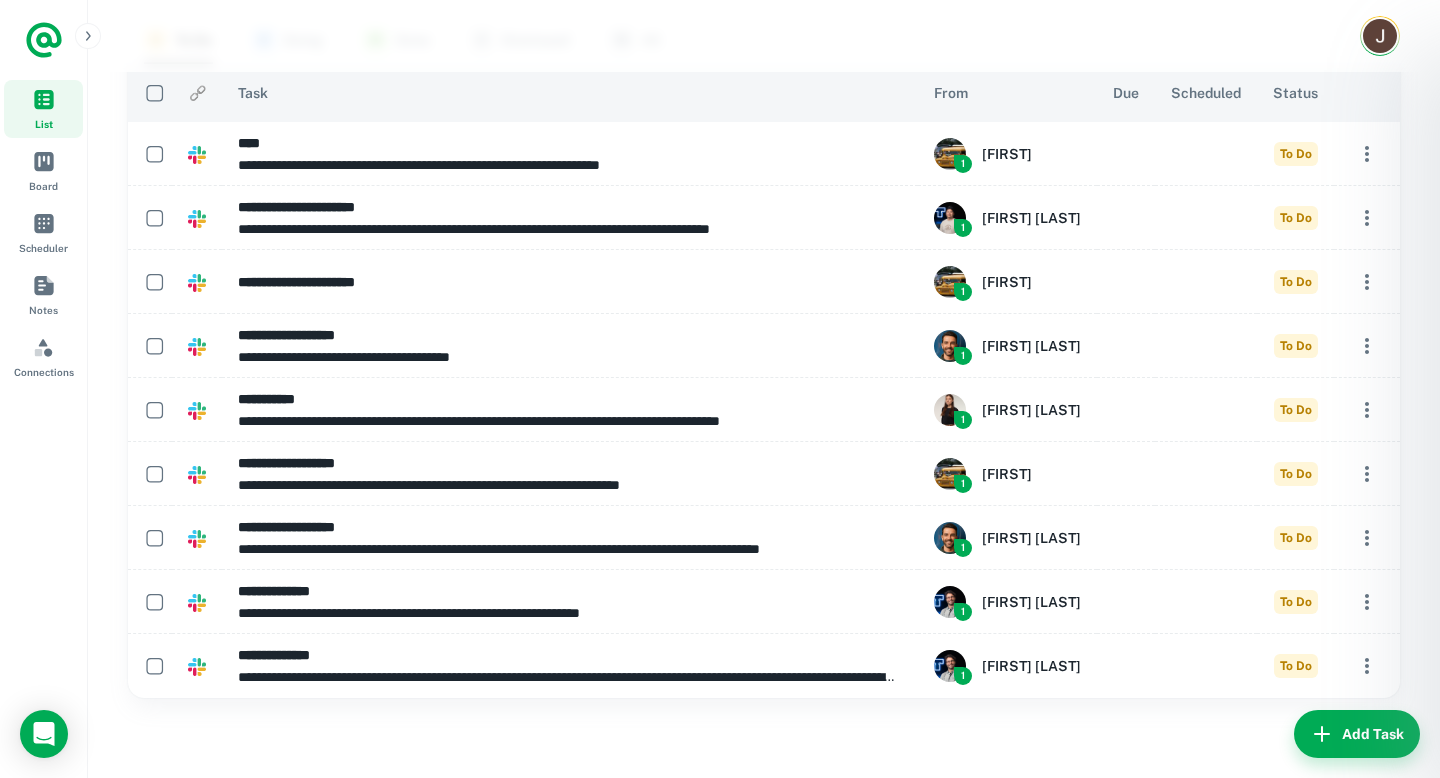 scroll, scrollTop: 64, scrollLeft: 0, axis: vertical 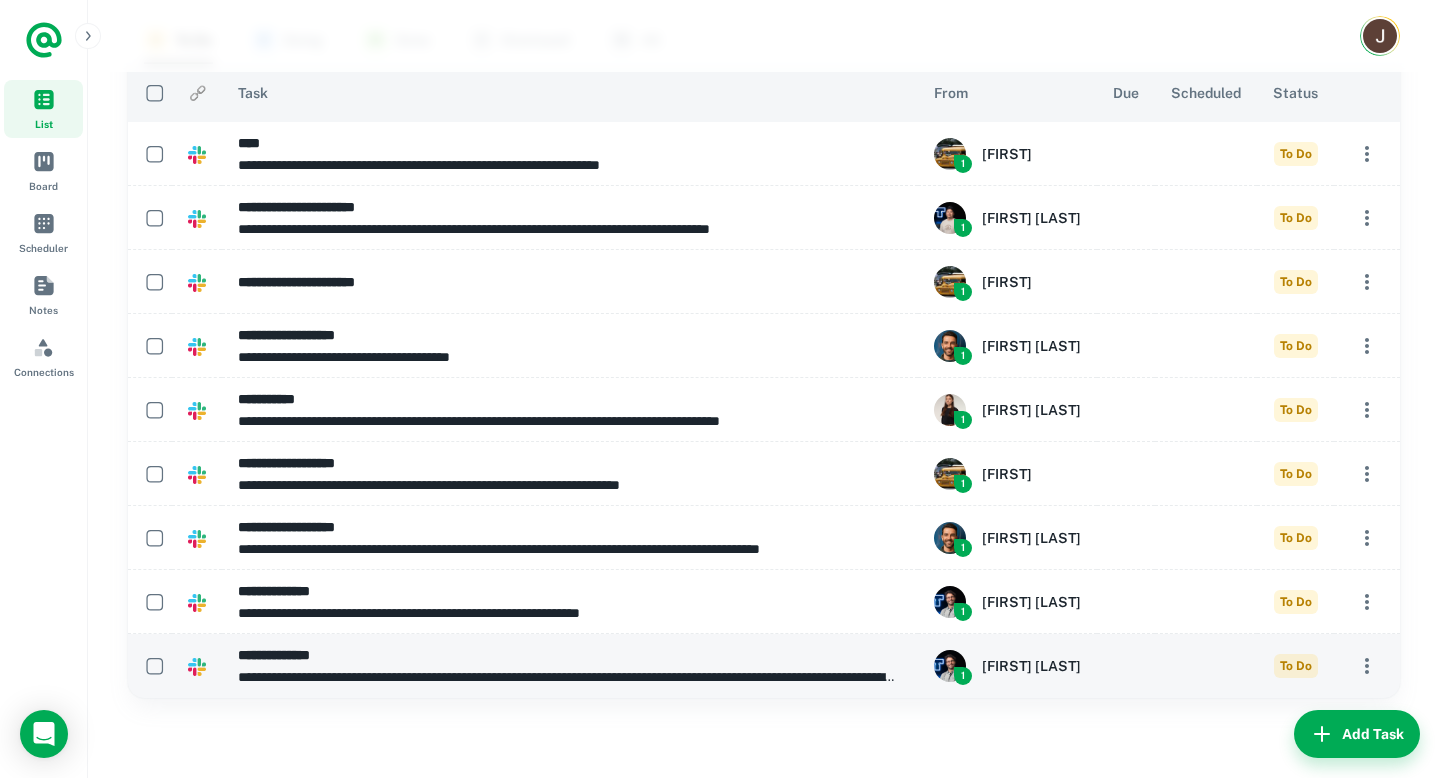 click on "**********" at bounding box center (568, 677) 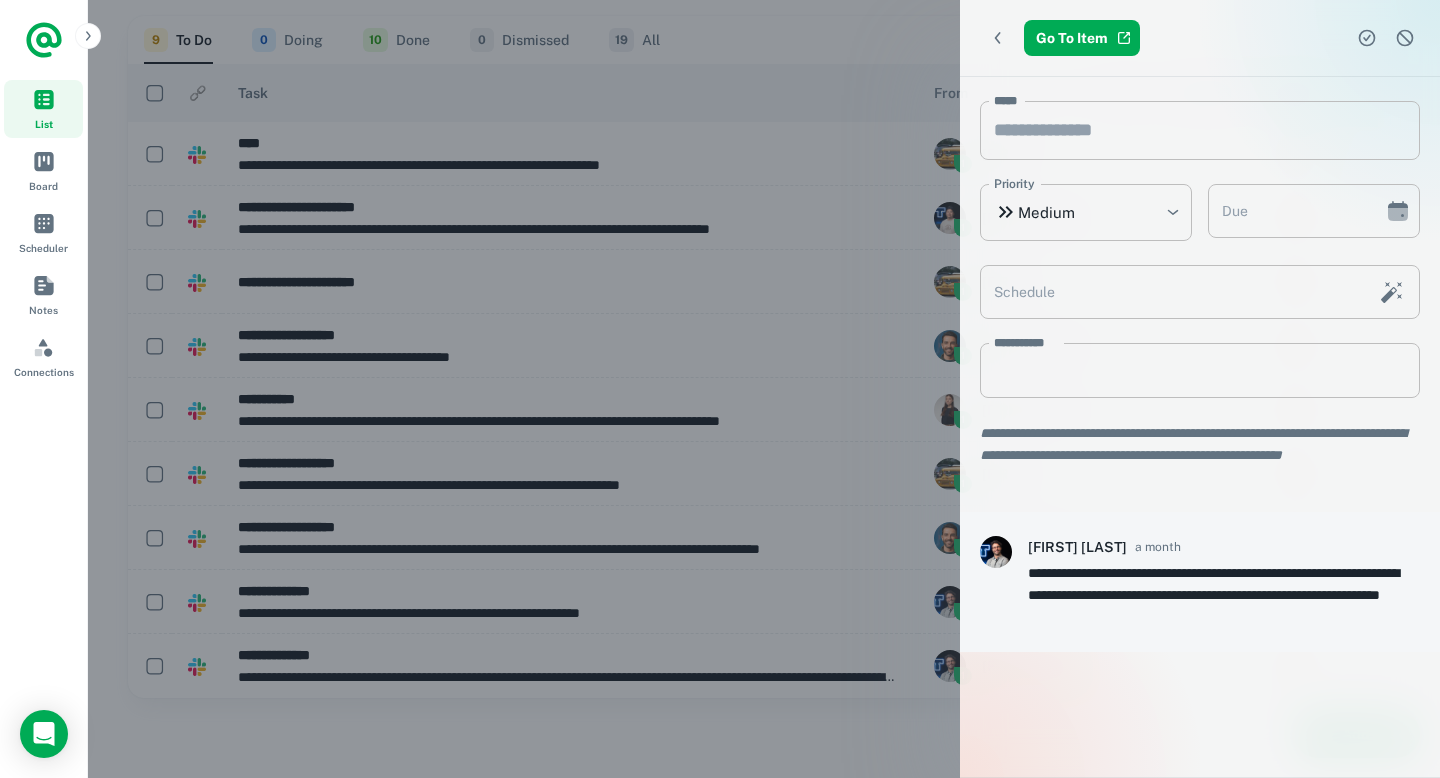 click at bounding box center [720, 389] 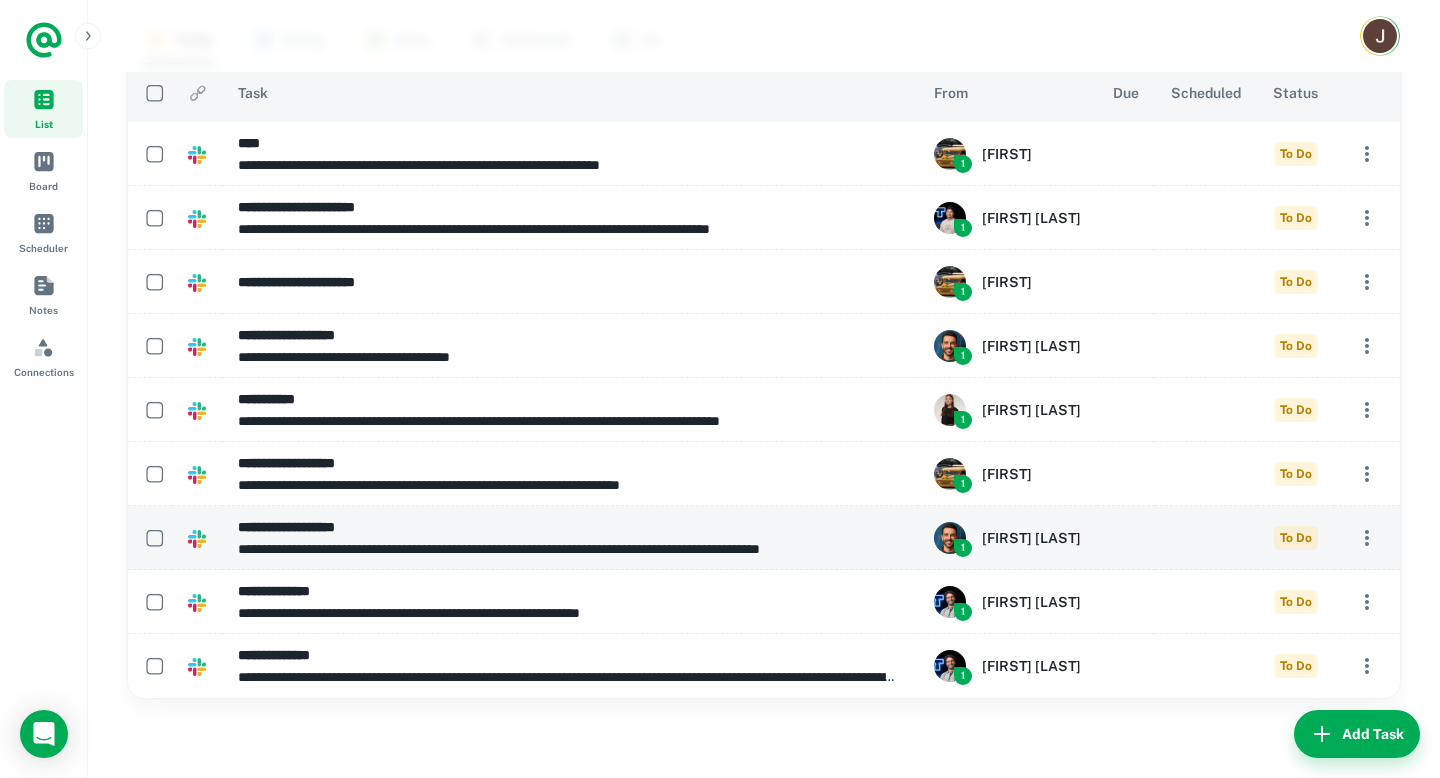click on "**********" at bounding box center [568, 527] 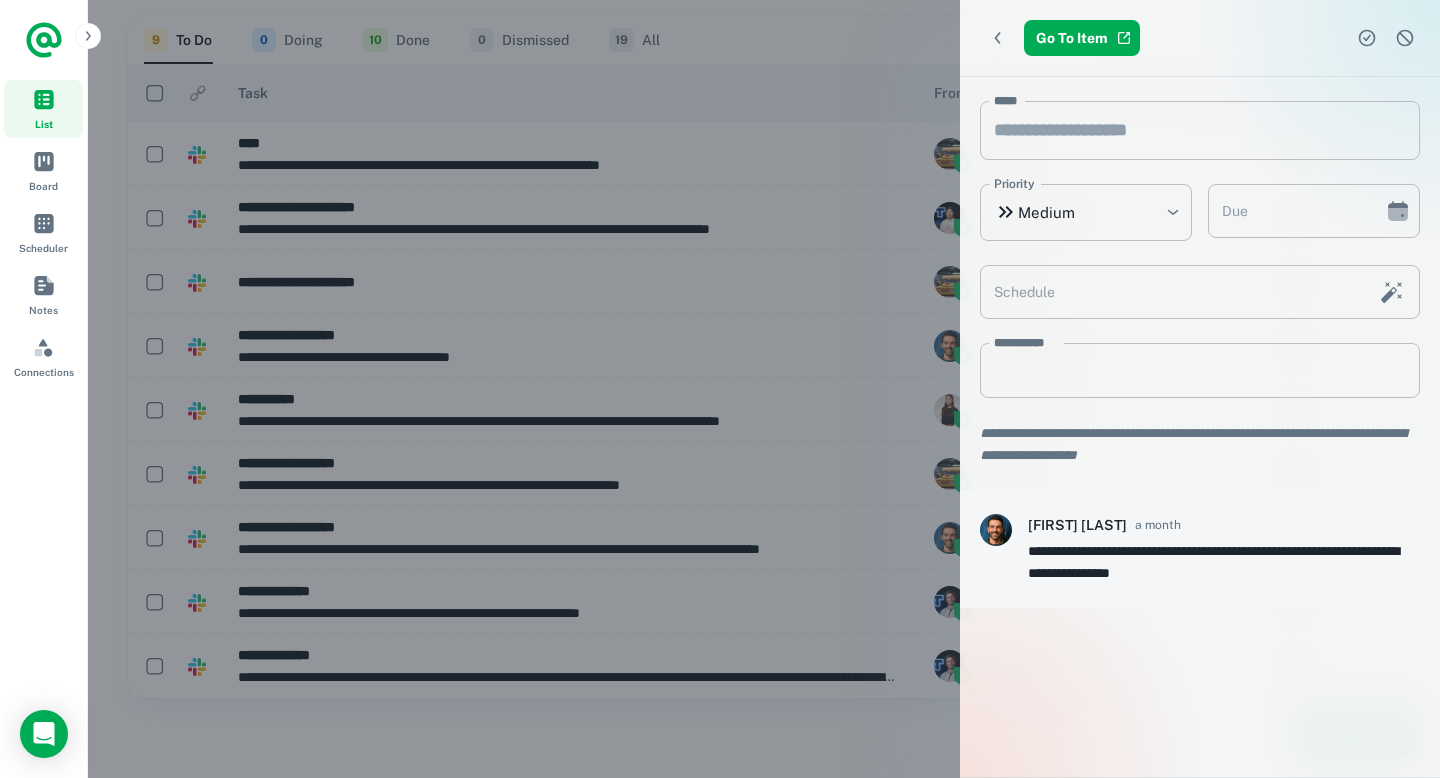 click 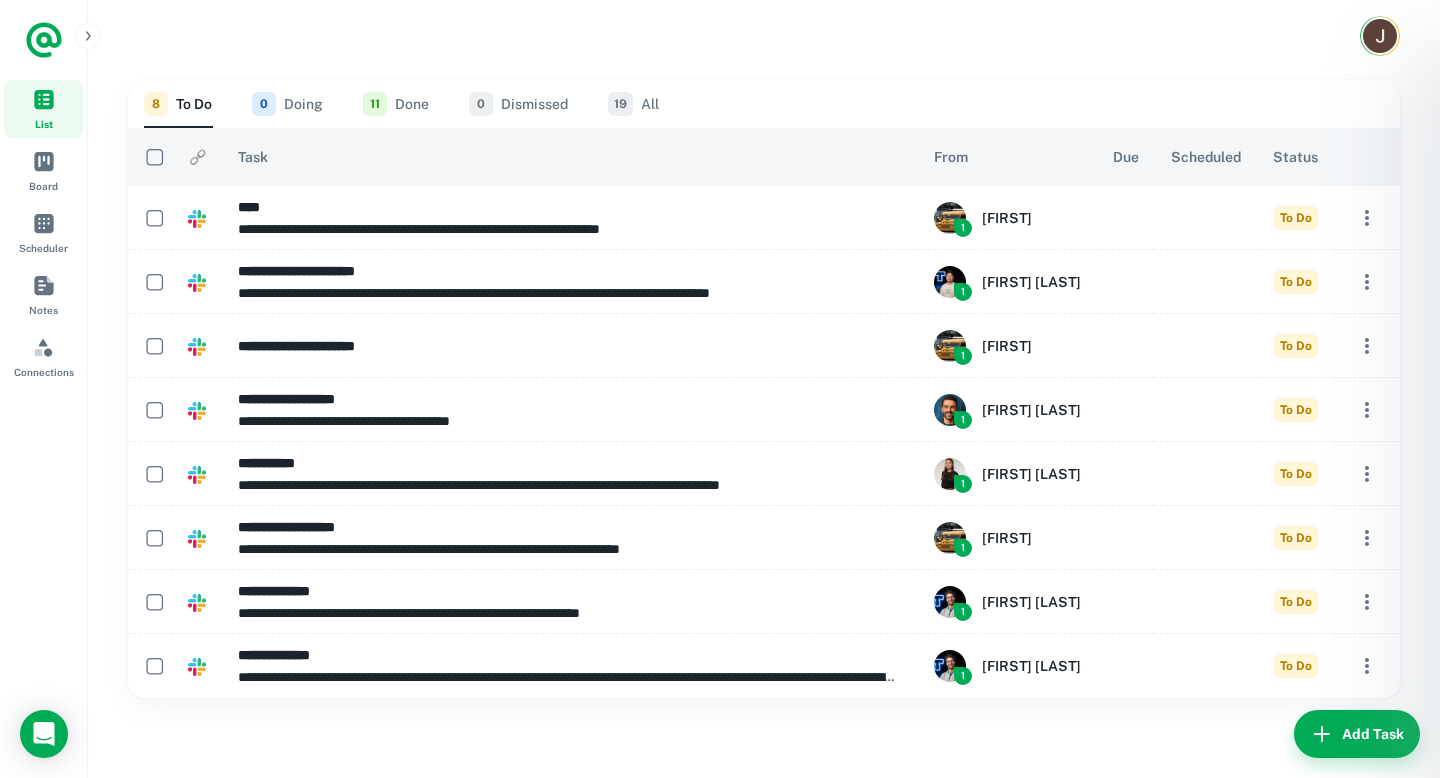 scroll, scrollTop: 0, scrollLeft: 0, axis: both 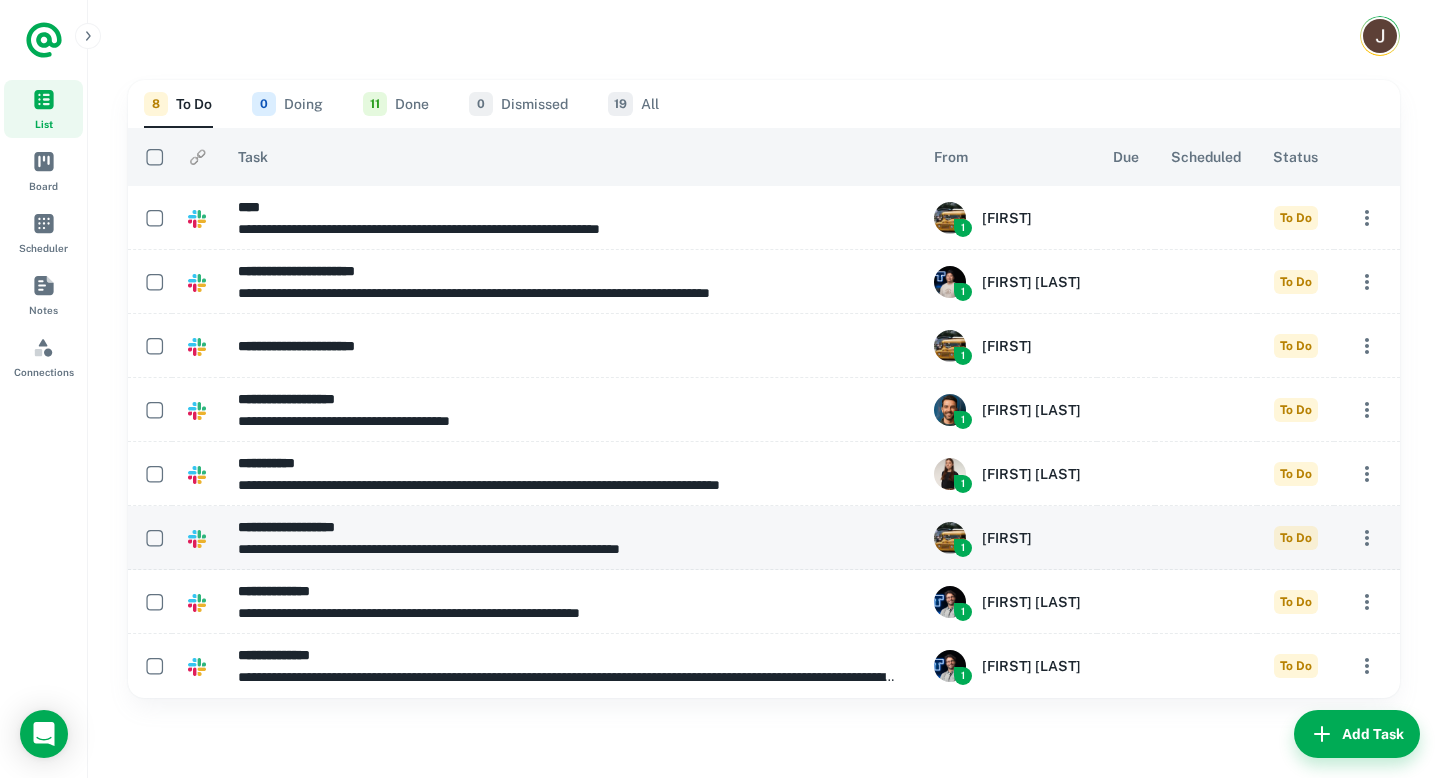 click on "**********" at bounding box center (568, 549) 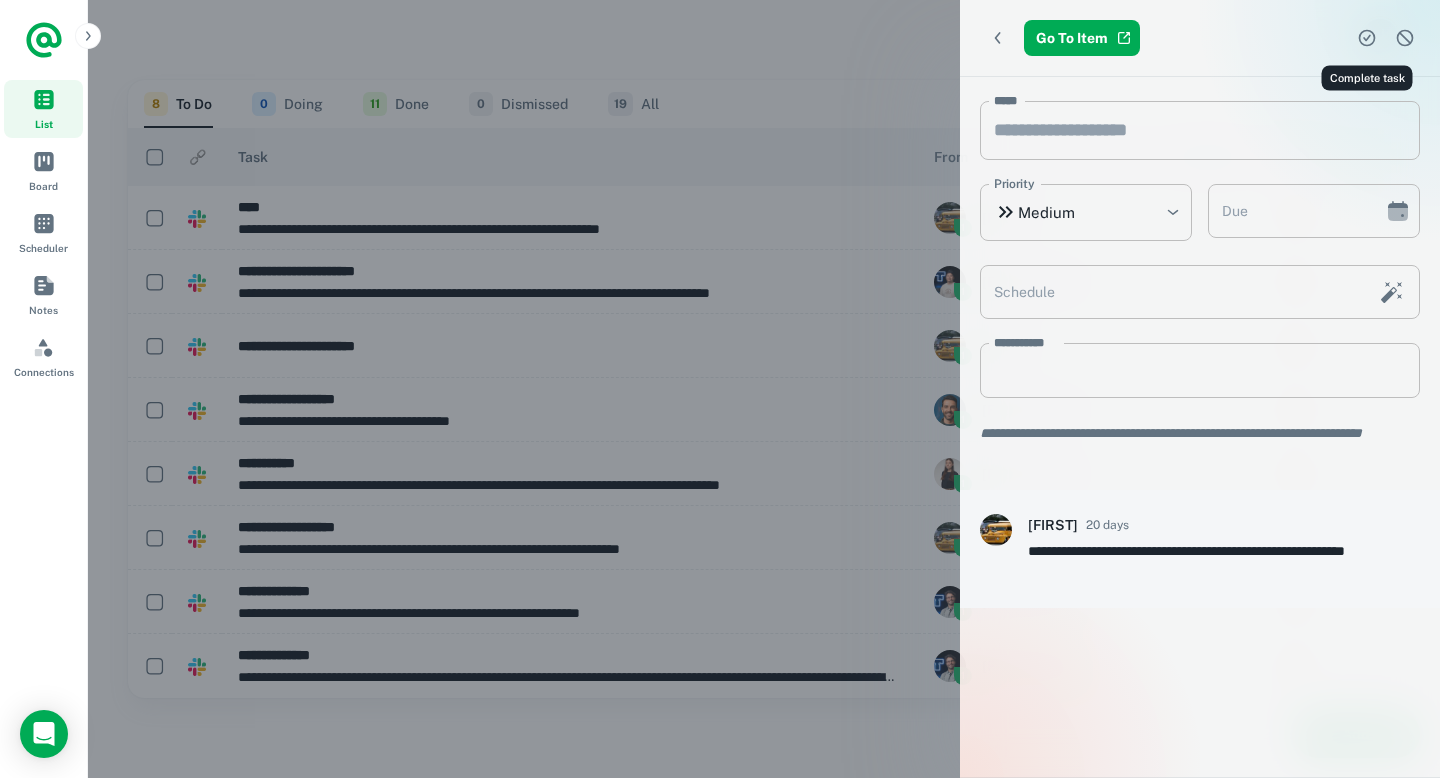 click 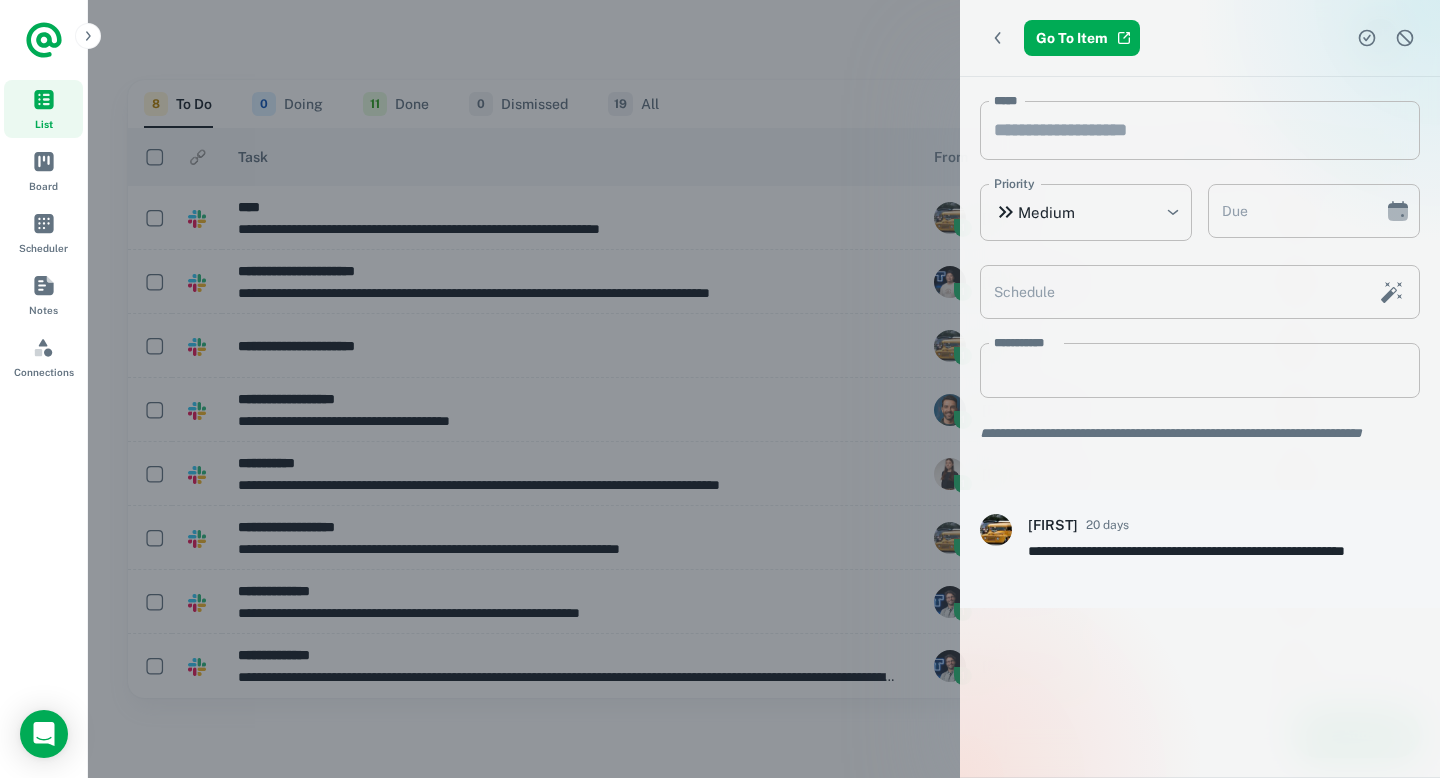scroll, scrollTop: 0, scrollLeft: 0, axis: both 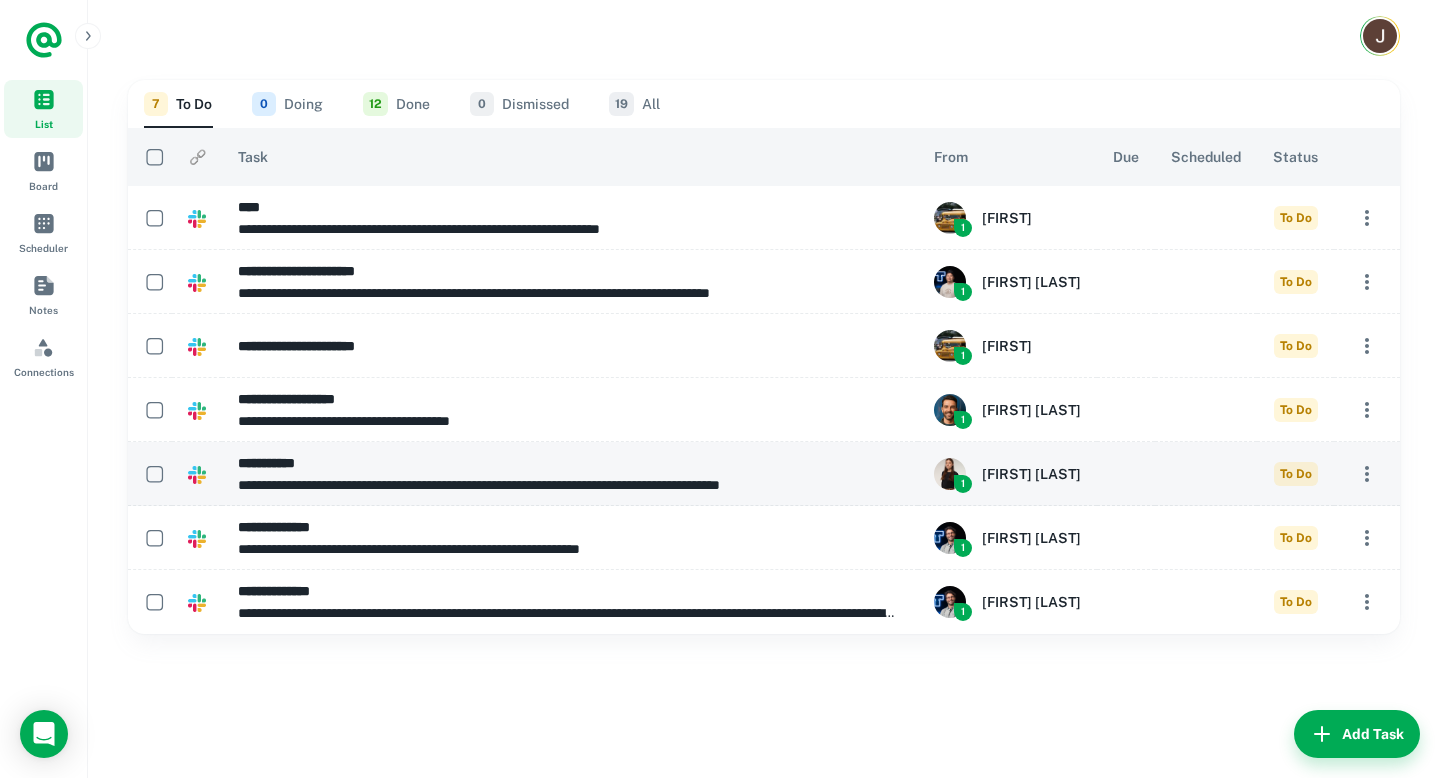 click on "**********" at bounding box center [568, 463] 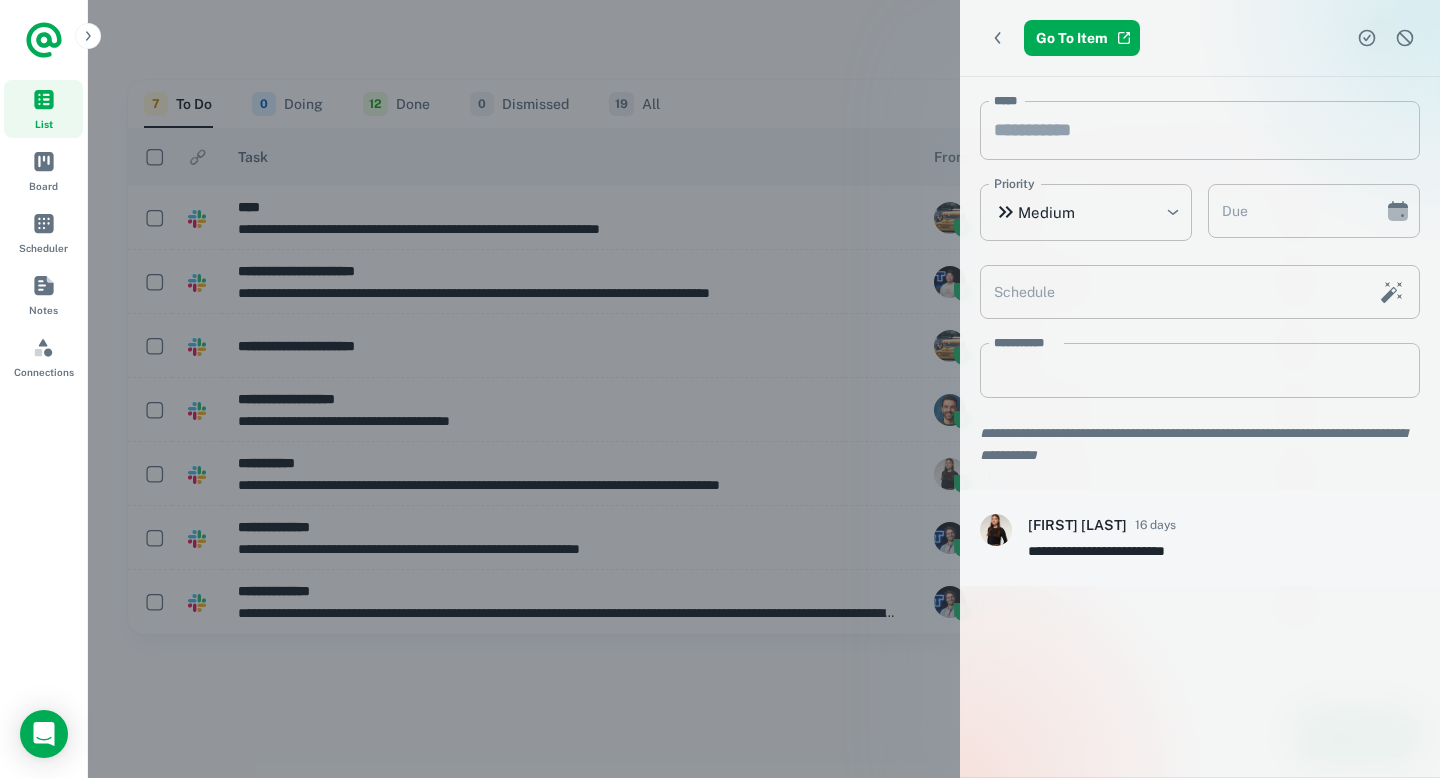 click 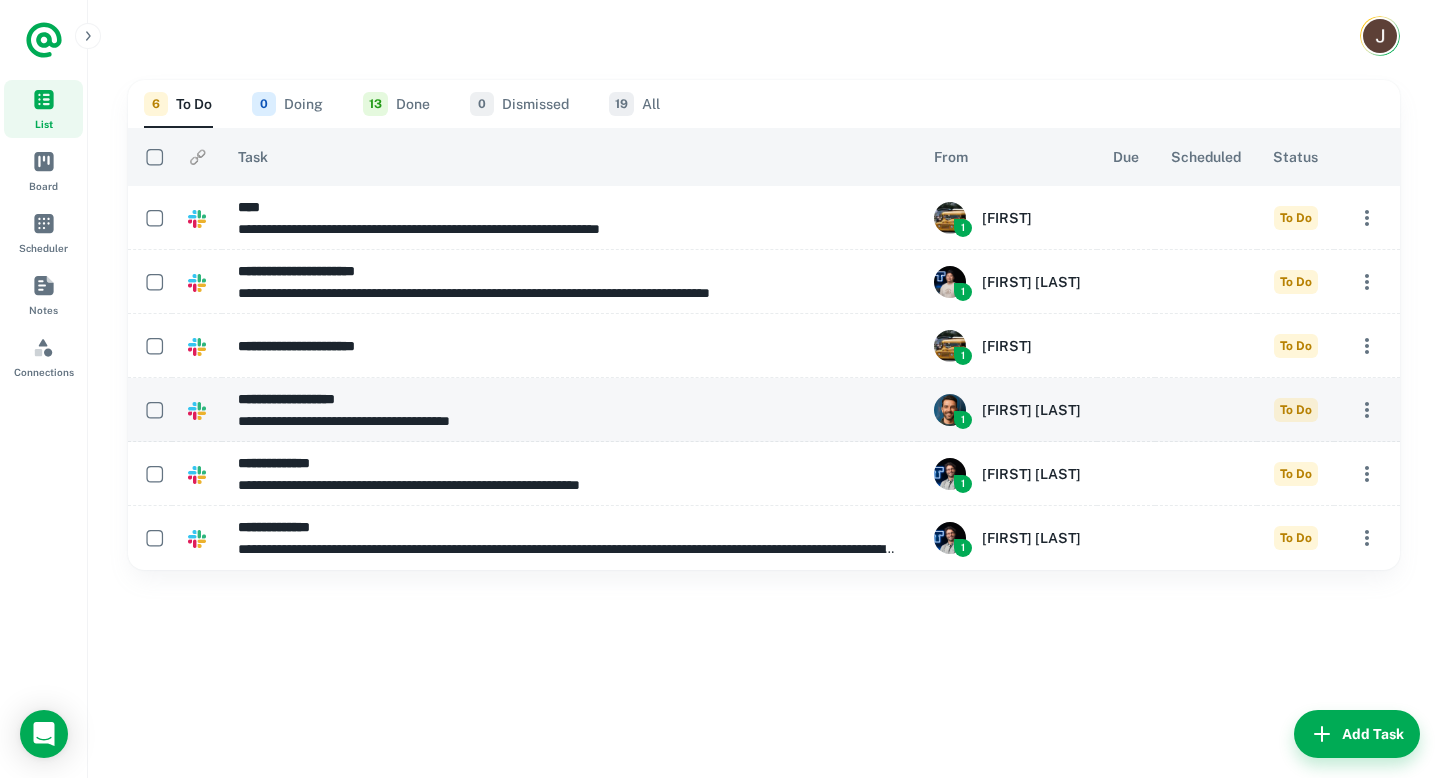 click on "**********" at bounding box center (568, 399) 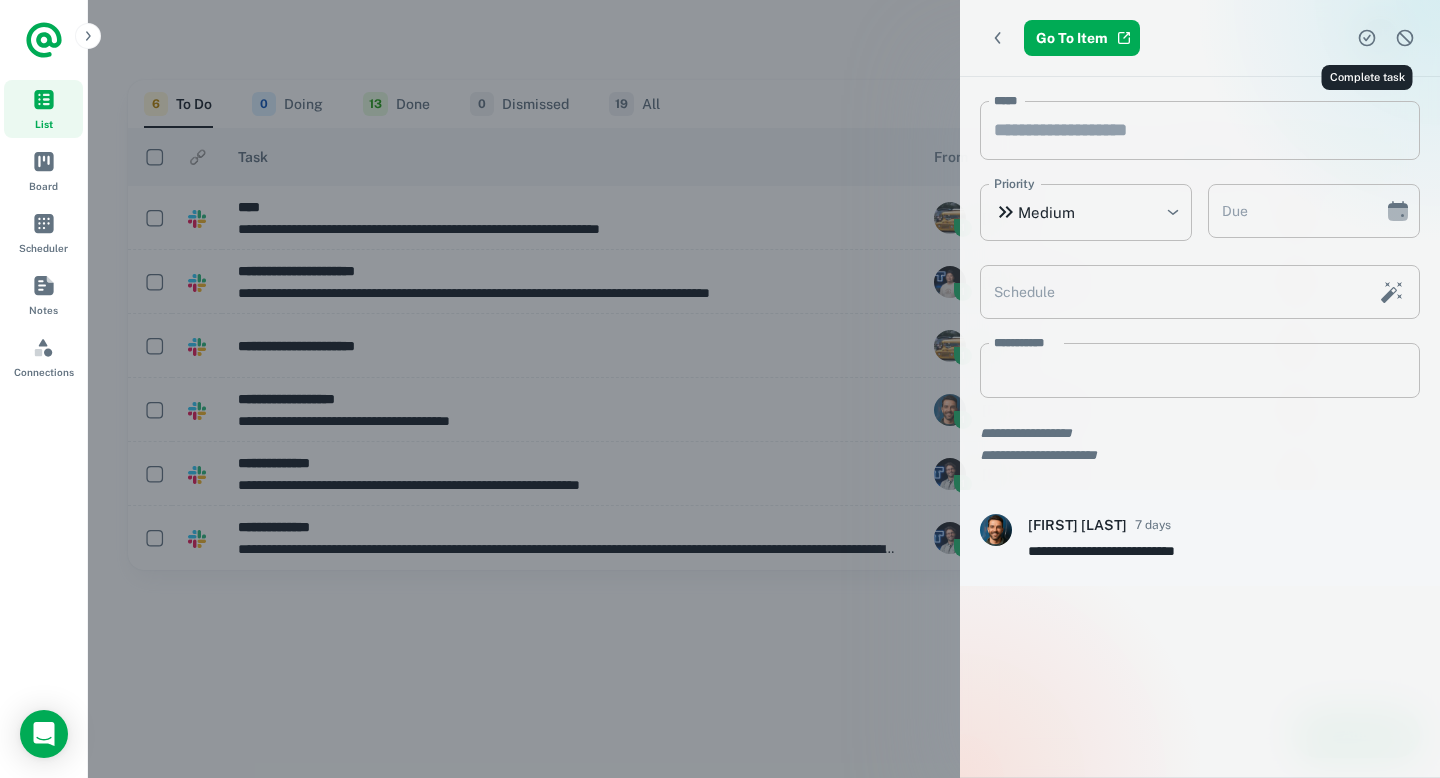 click 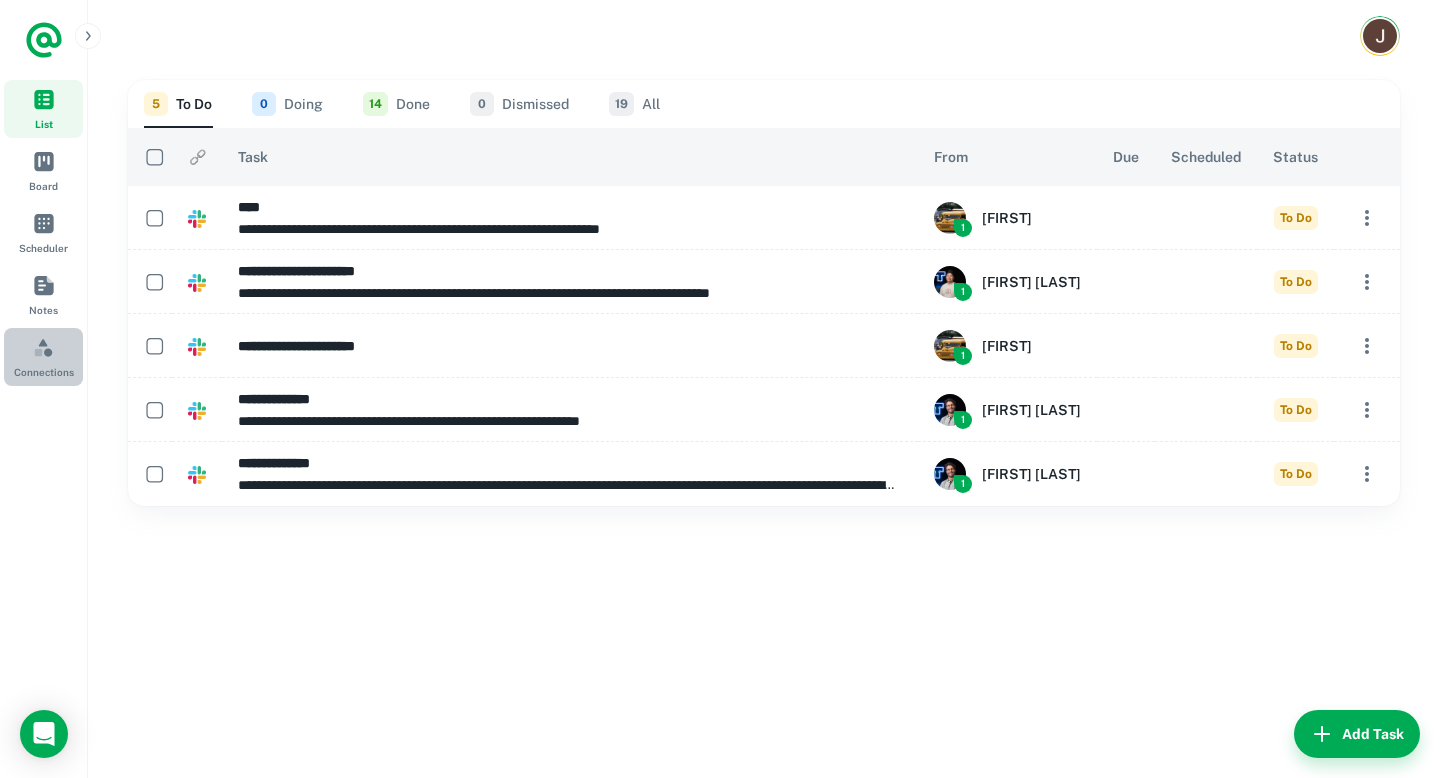 click on "Connections" at bounding box center [43, 357] 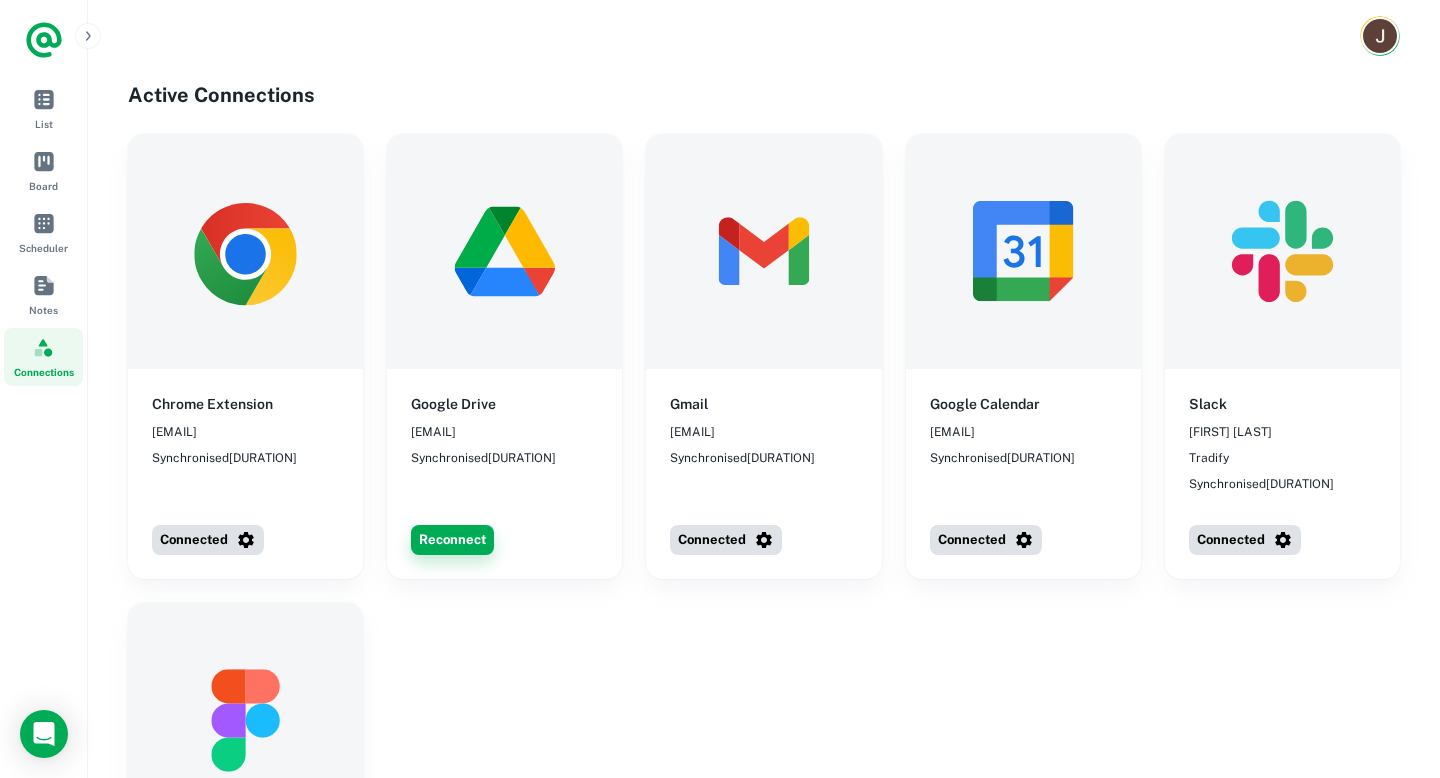 click on "Reconnect" at bounding box center [452, 540] 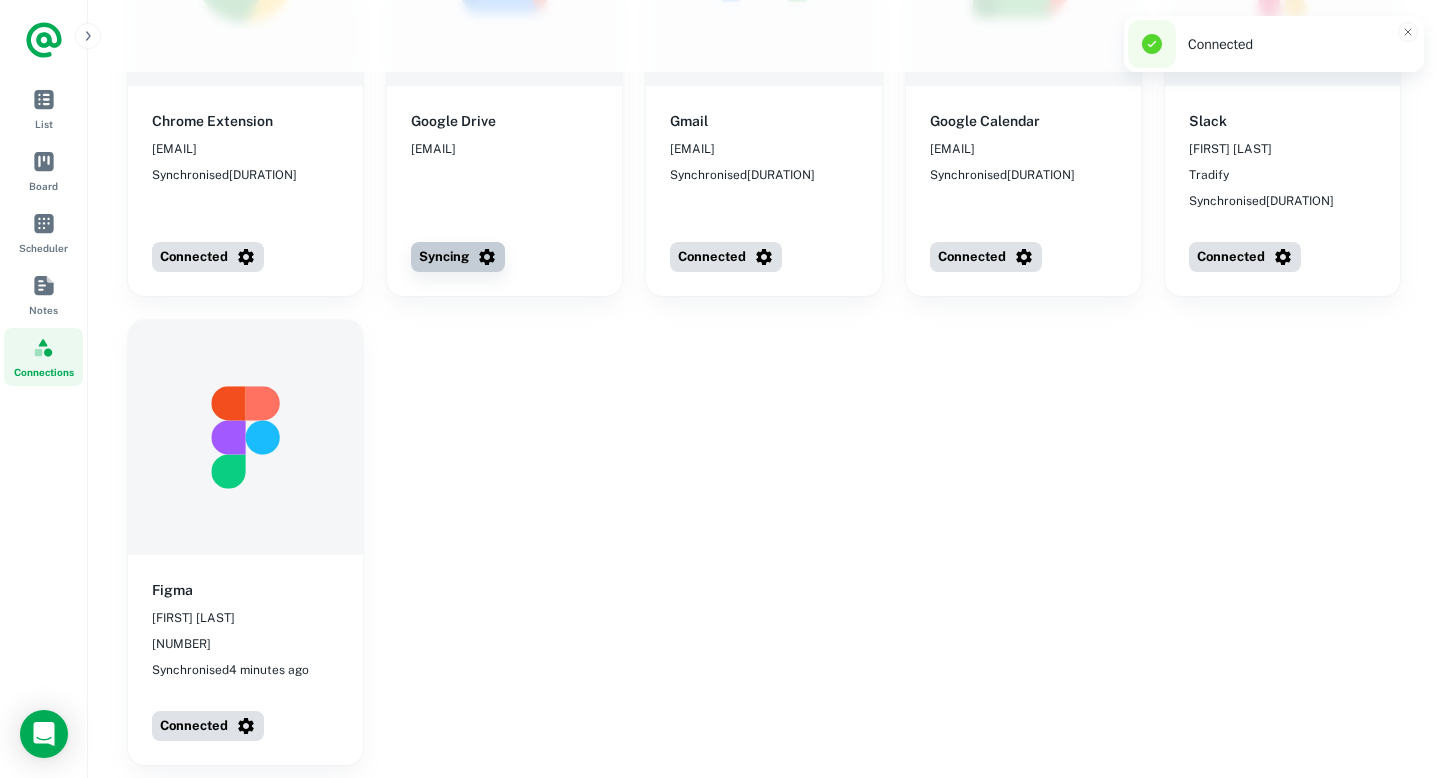scroll, scrollTop: 113, scrollLeft: 0, axis: vertical 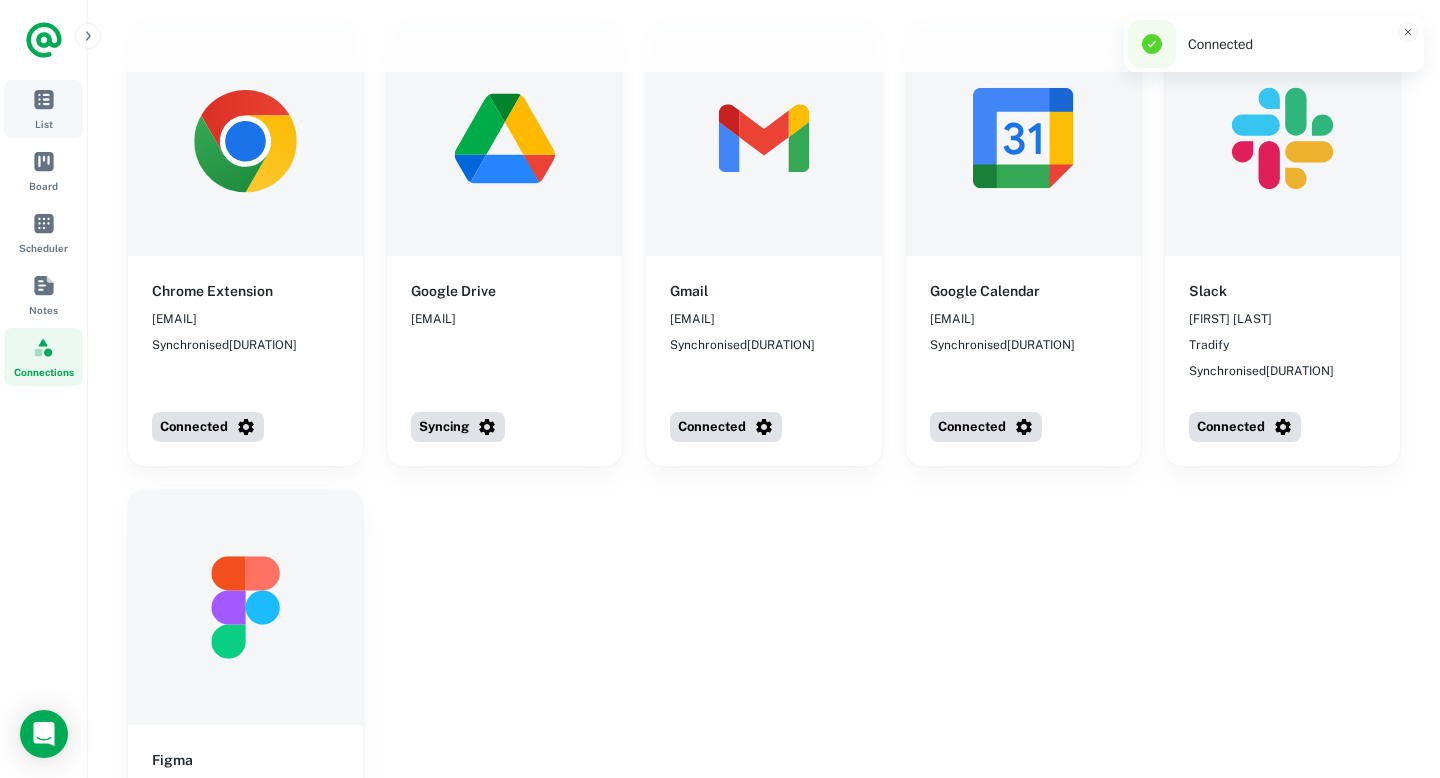 click on "List" at bounding box center [44, 124] 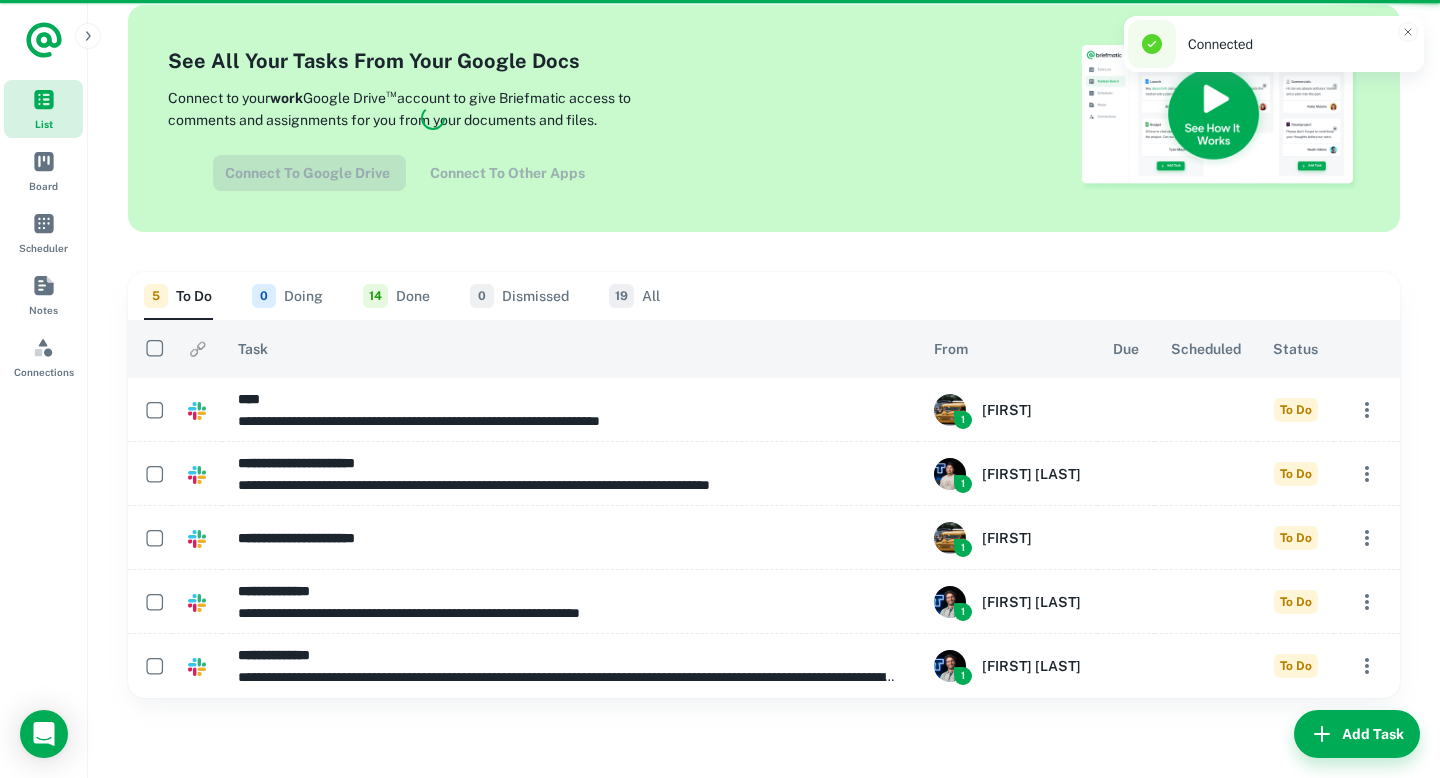 scroll, scrollTop: 0, scrollLeft: 0, axis: both 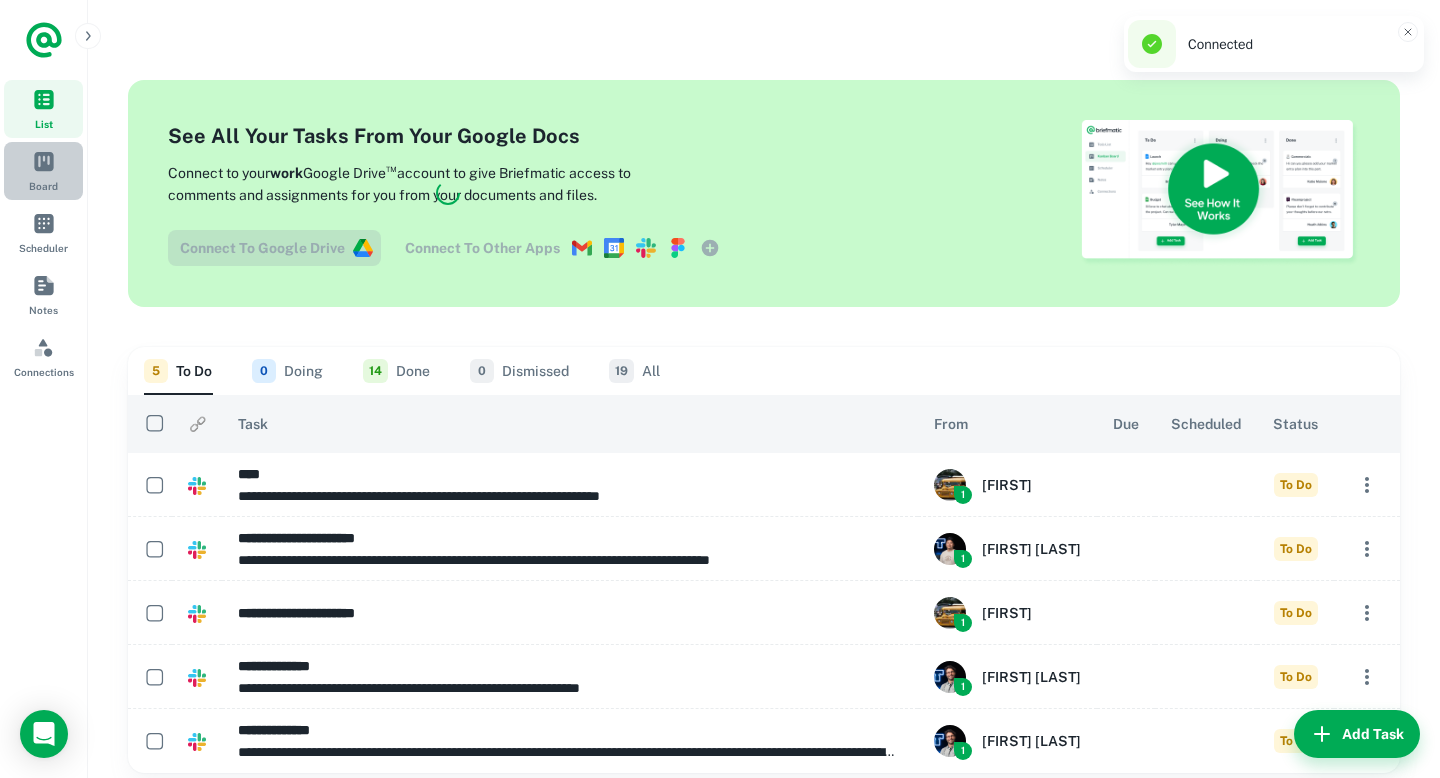 click at bounding box center [44, 161] 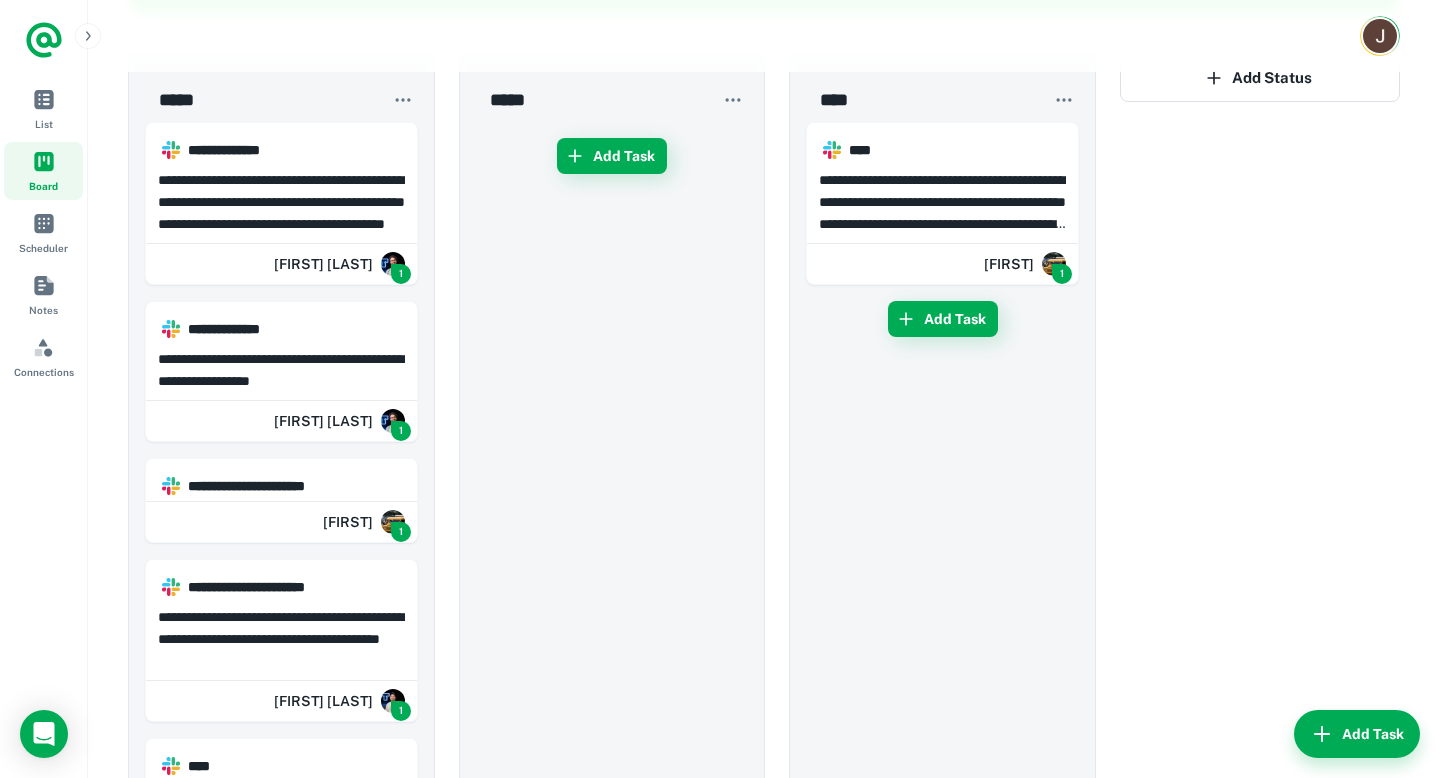 scroll, scrollTop: 216, scrollLeft: 0, axis: vertical 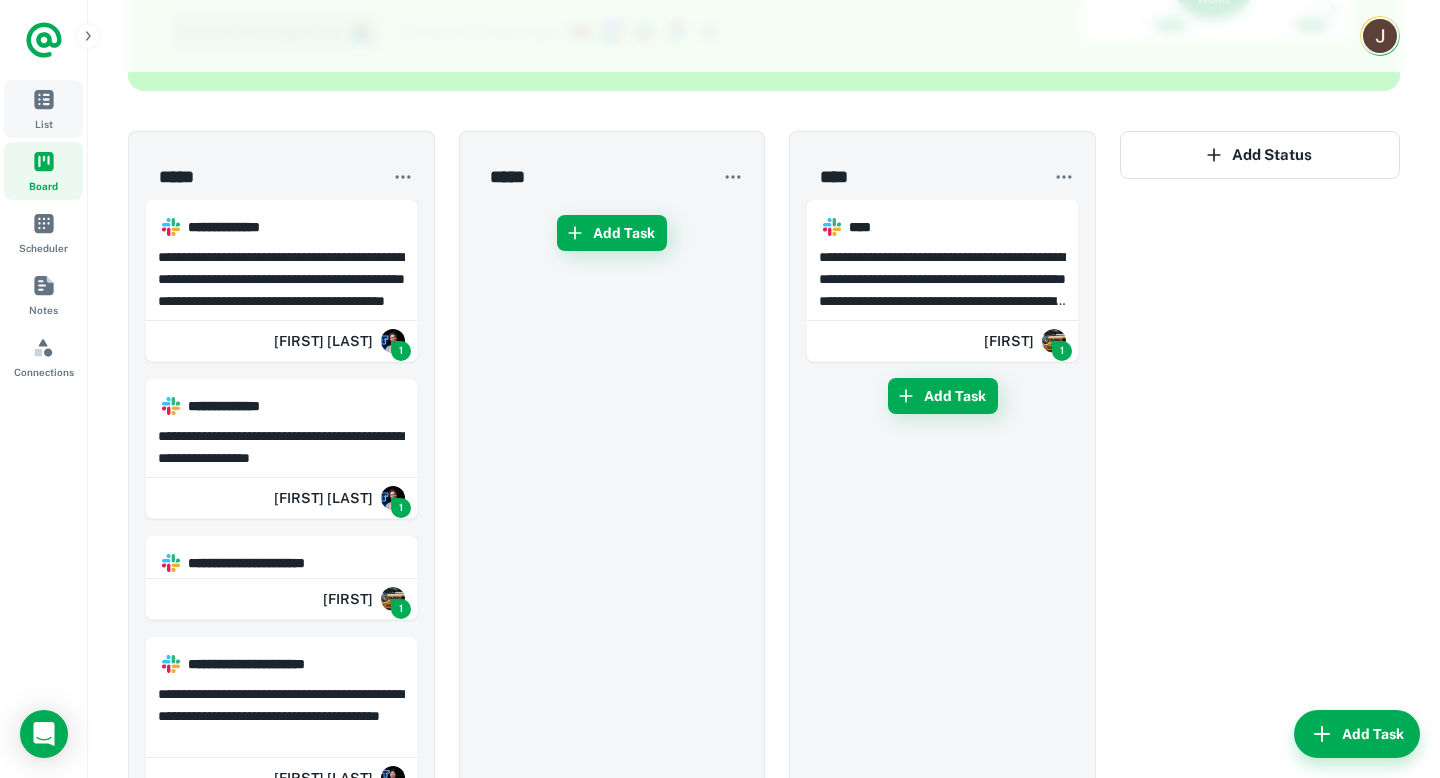 click at bounding box center [44, 99] 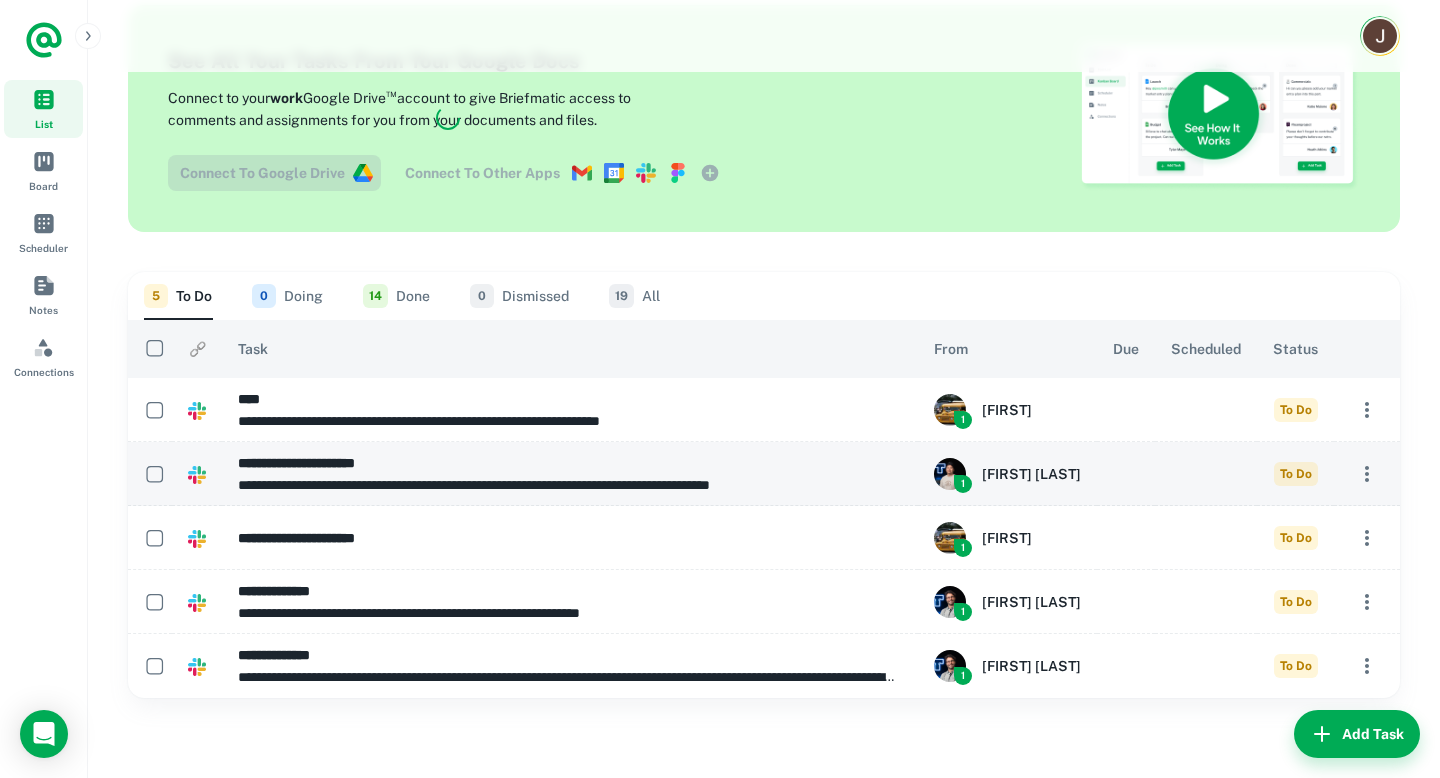 scroll, scrollTop: 0, scrollLeft: 0, axis: both 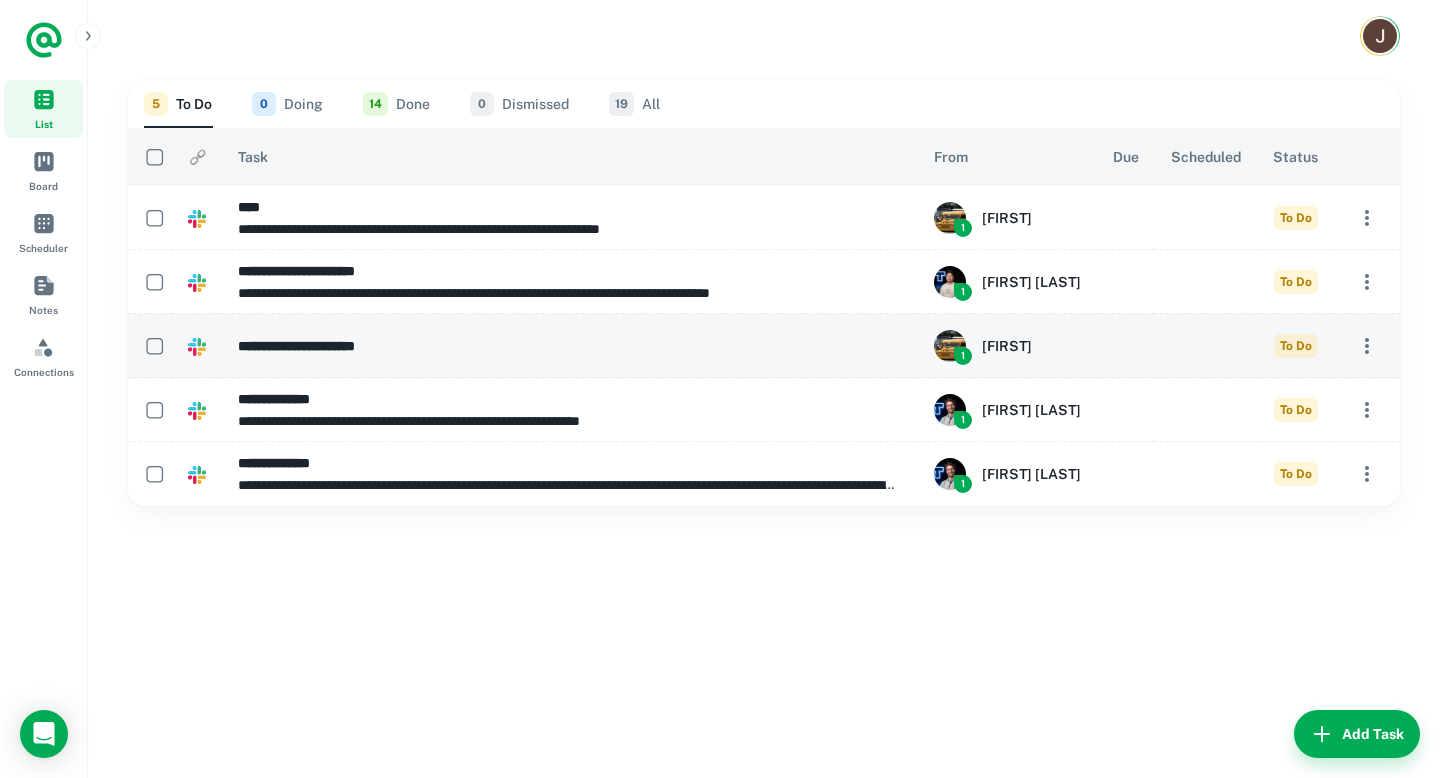 click on "**********" at bounding box center (568, 346) 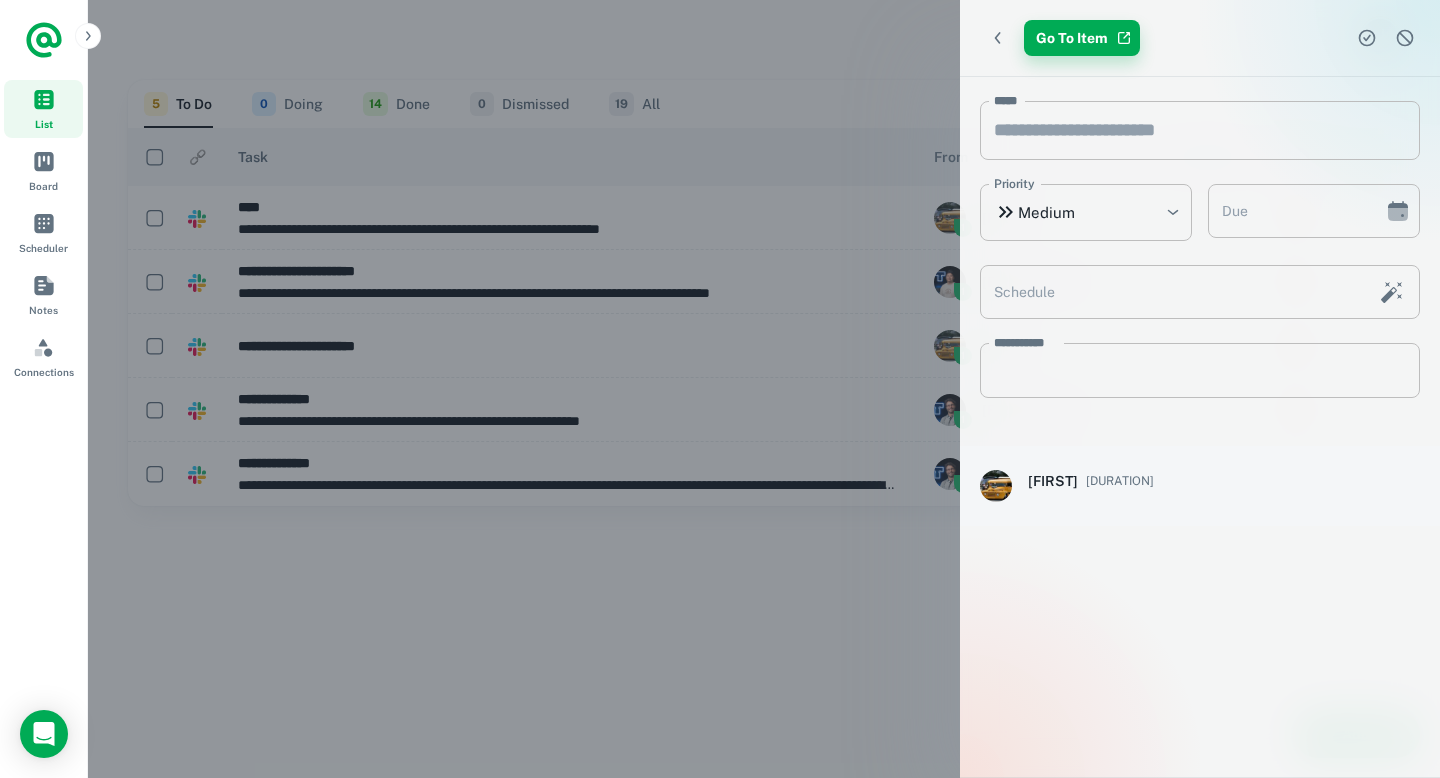 click on "Go To Item" at bounding box center [1082, 38] 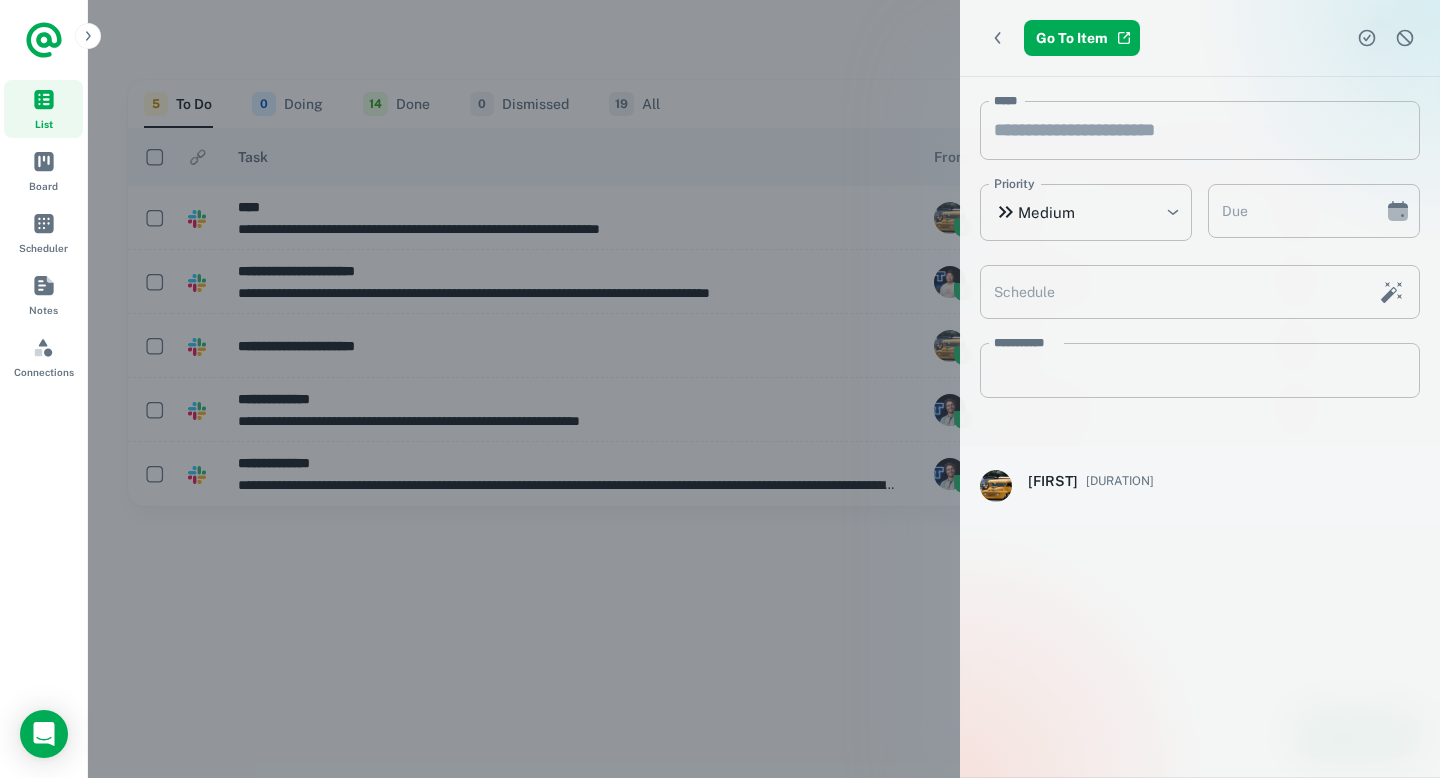 click at bounding box center [720, 389] 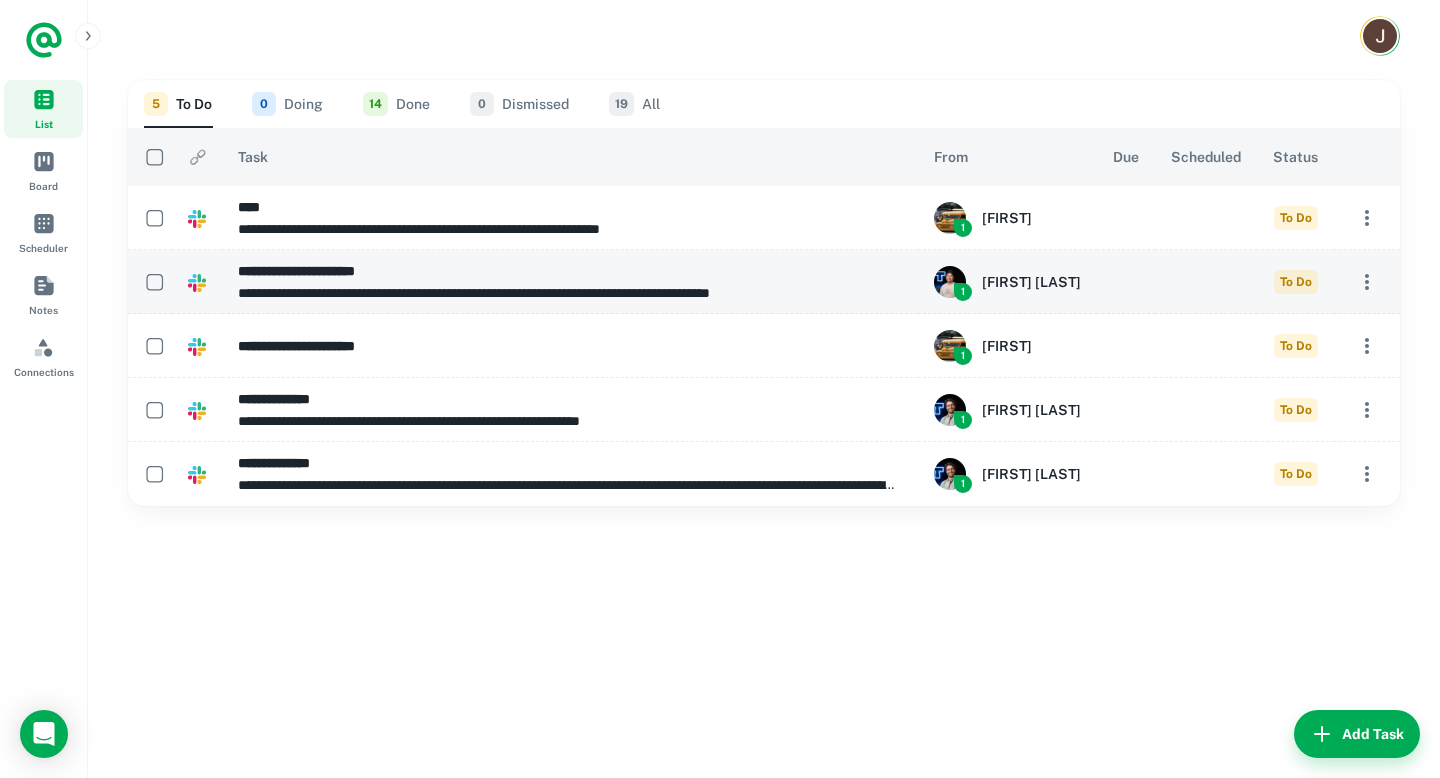 click on "**********" at bounding box center (568, 293) 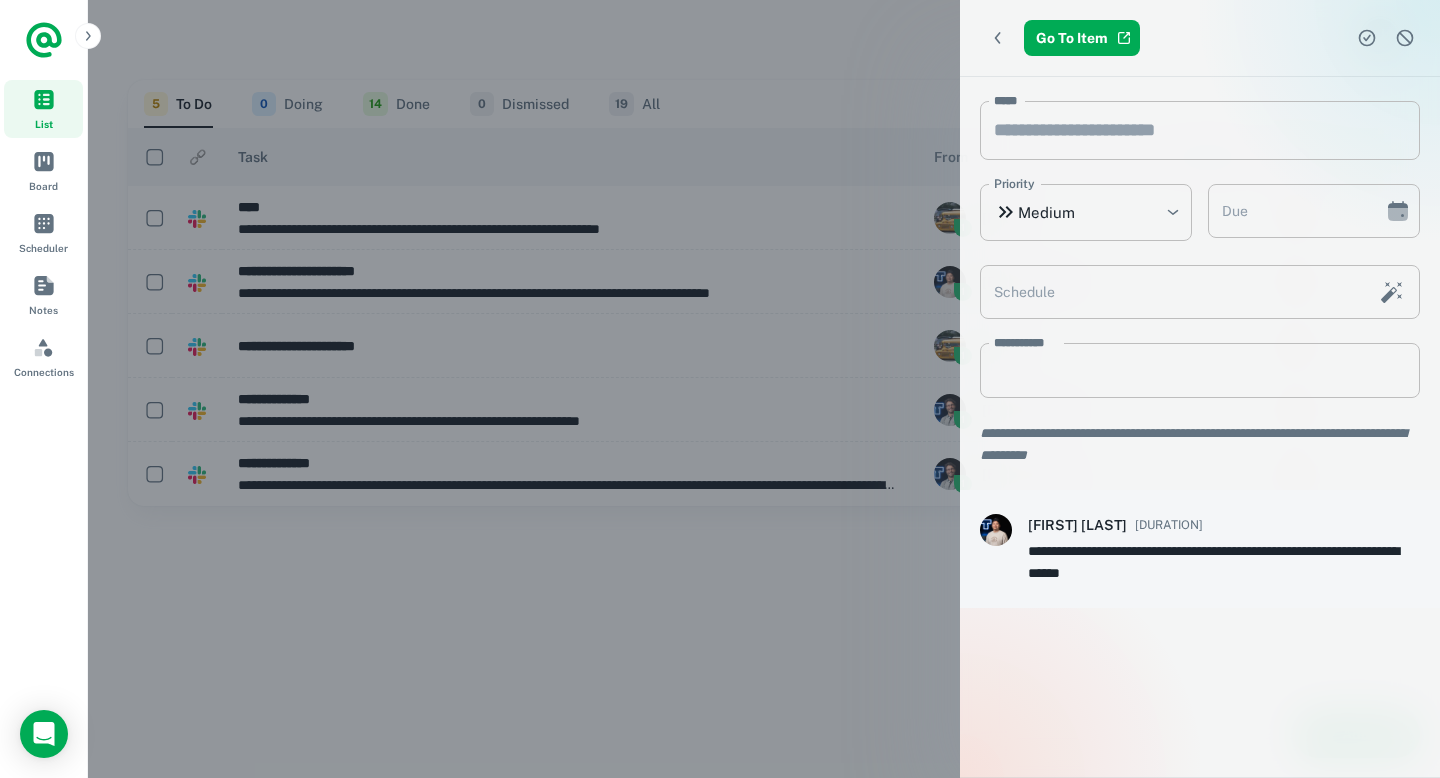click at bounding box center (720, 389) 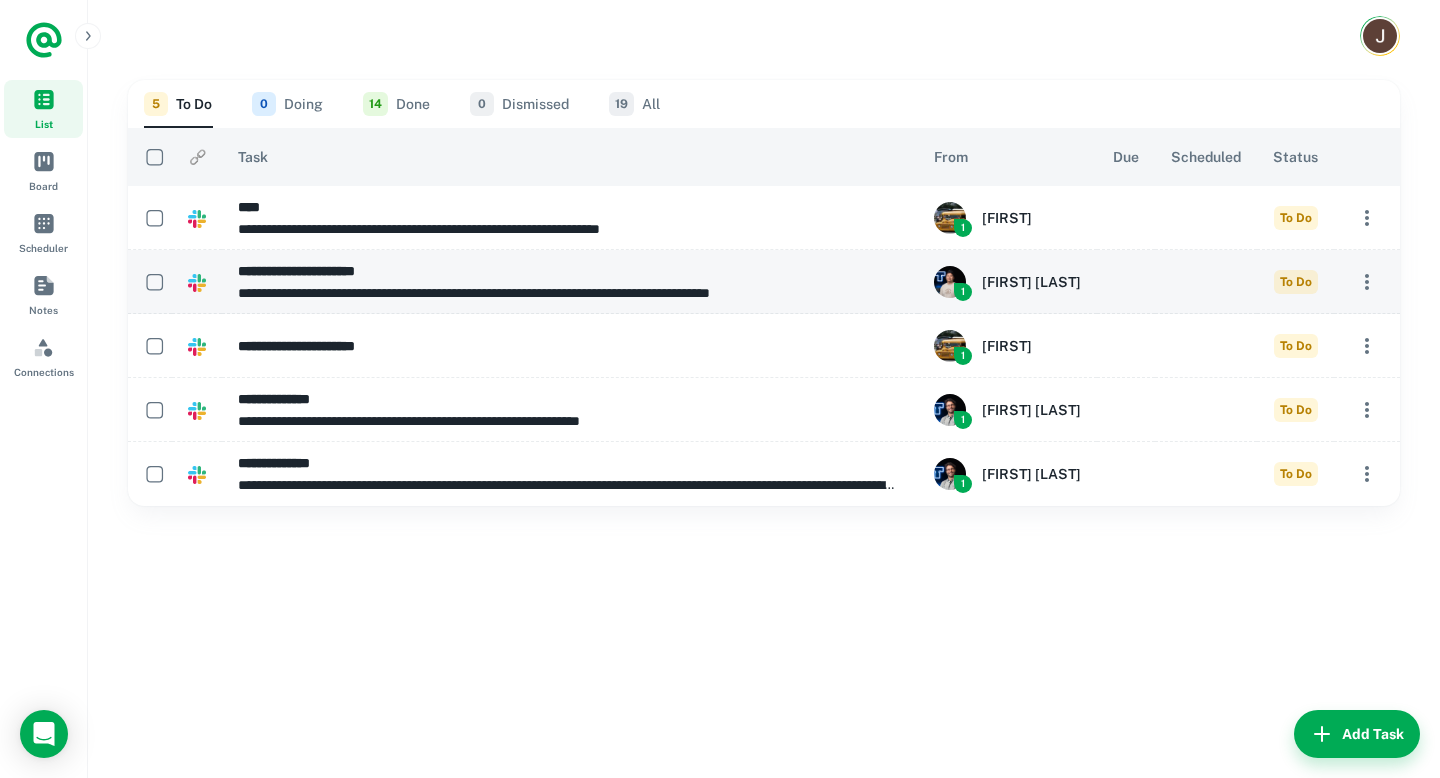 click on "**********" at bounding box center (568, 293) 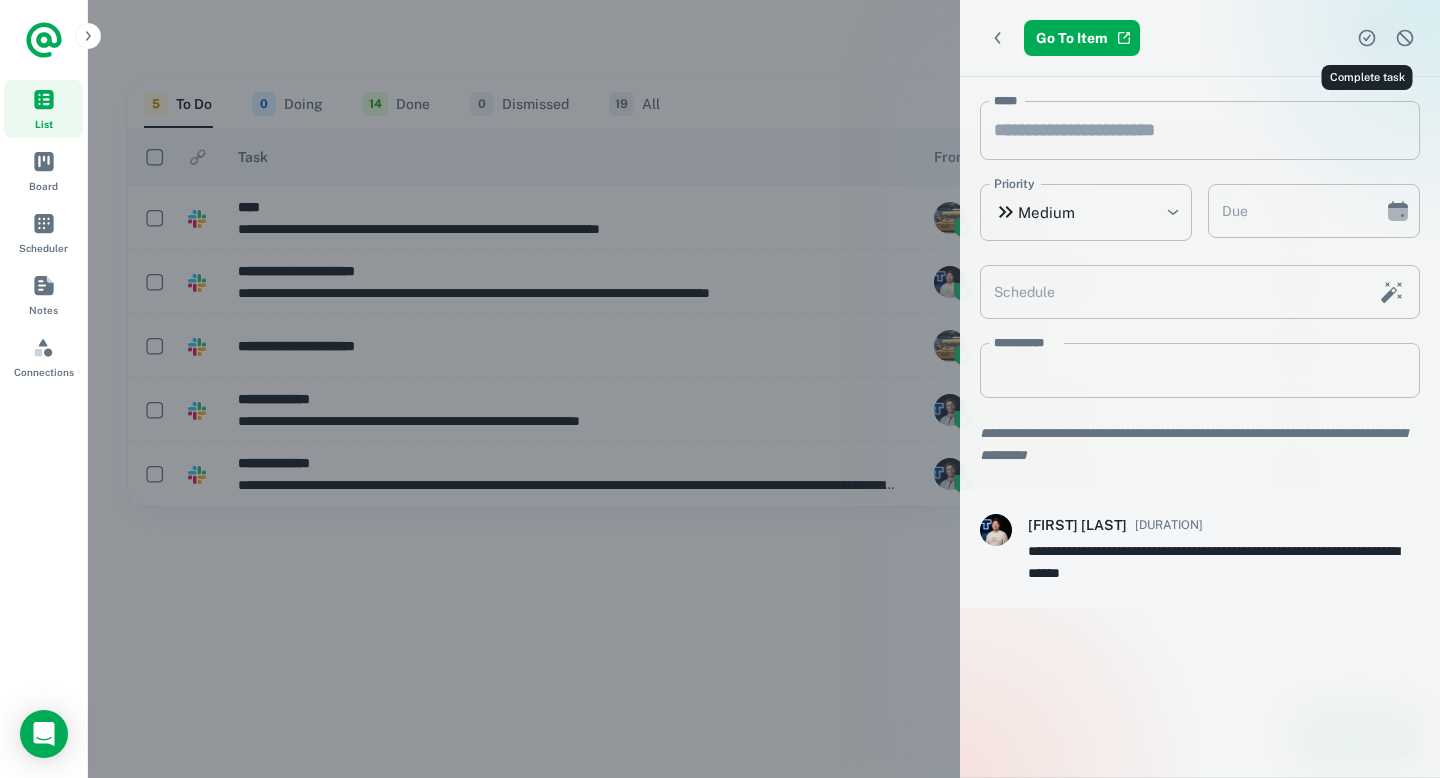 click 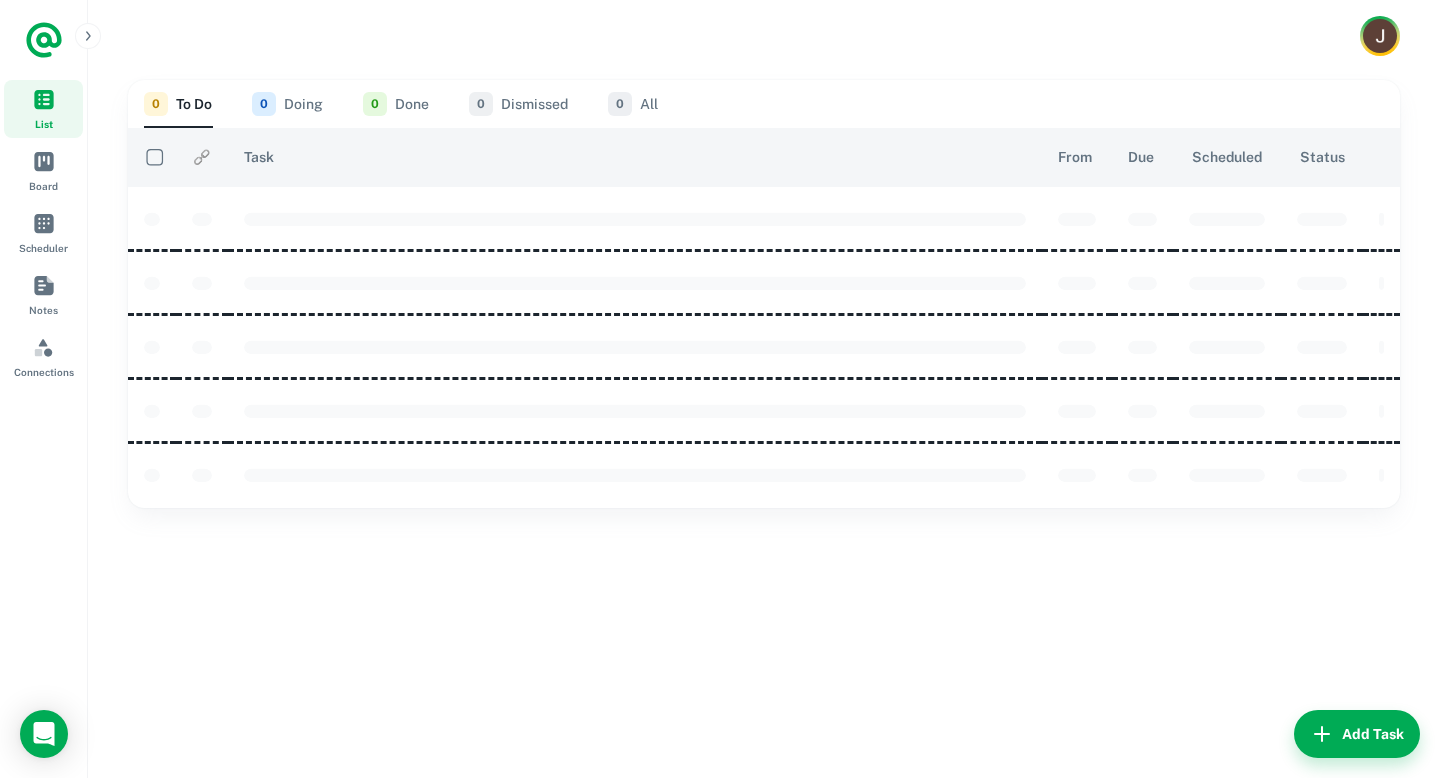 scroll, scrollTop: 0, scrollLeft: 0, axis: both 